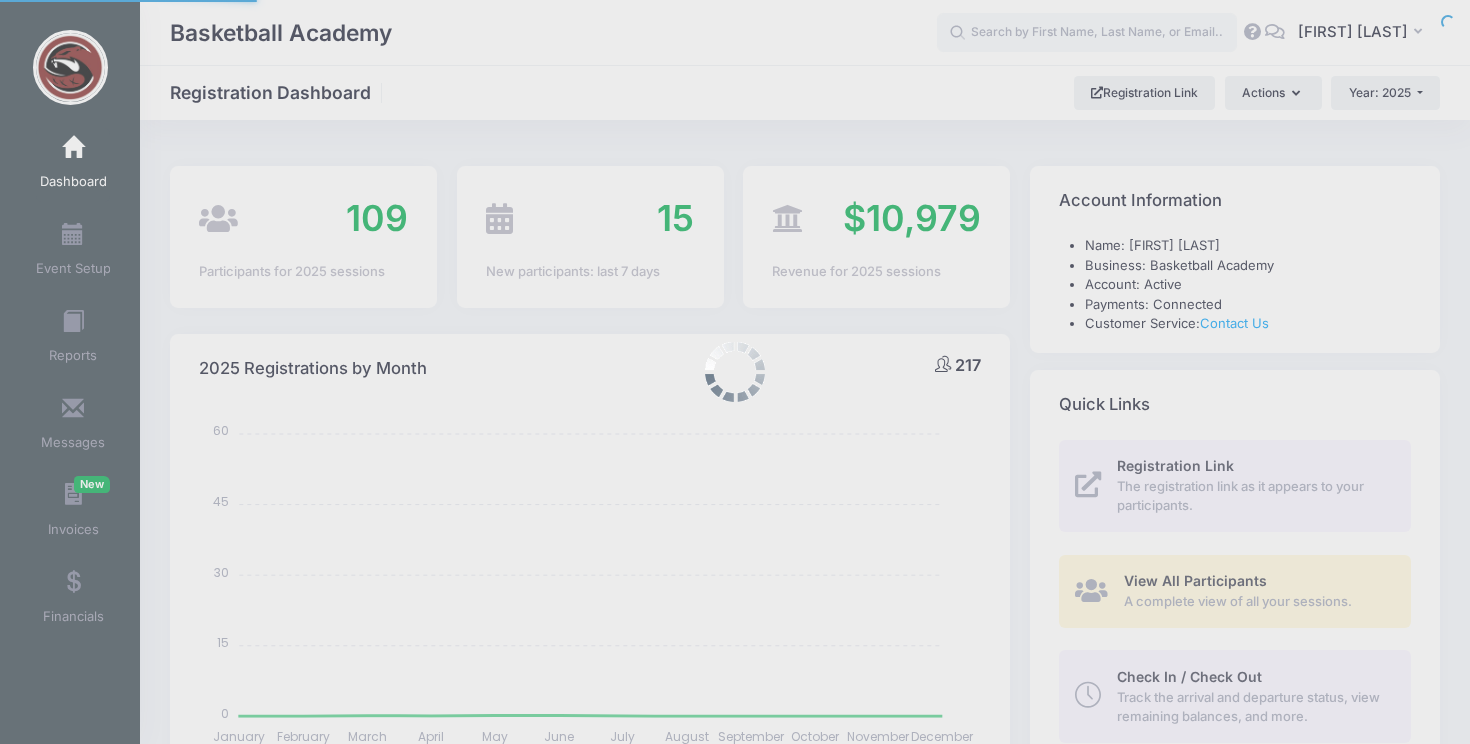 select 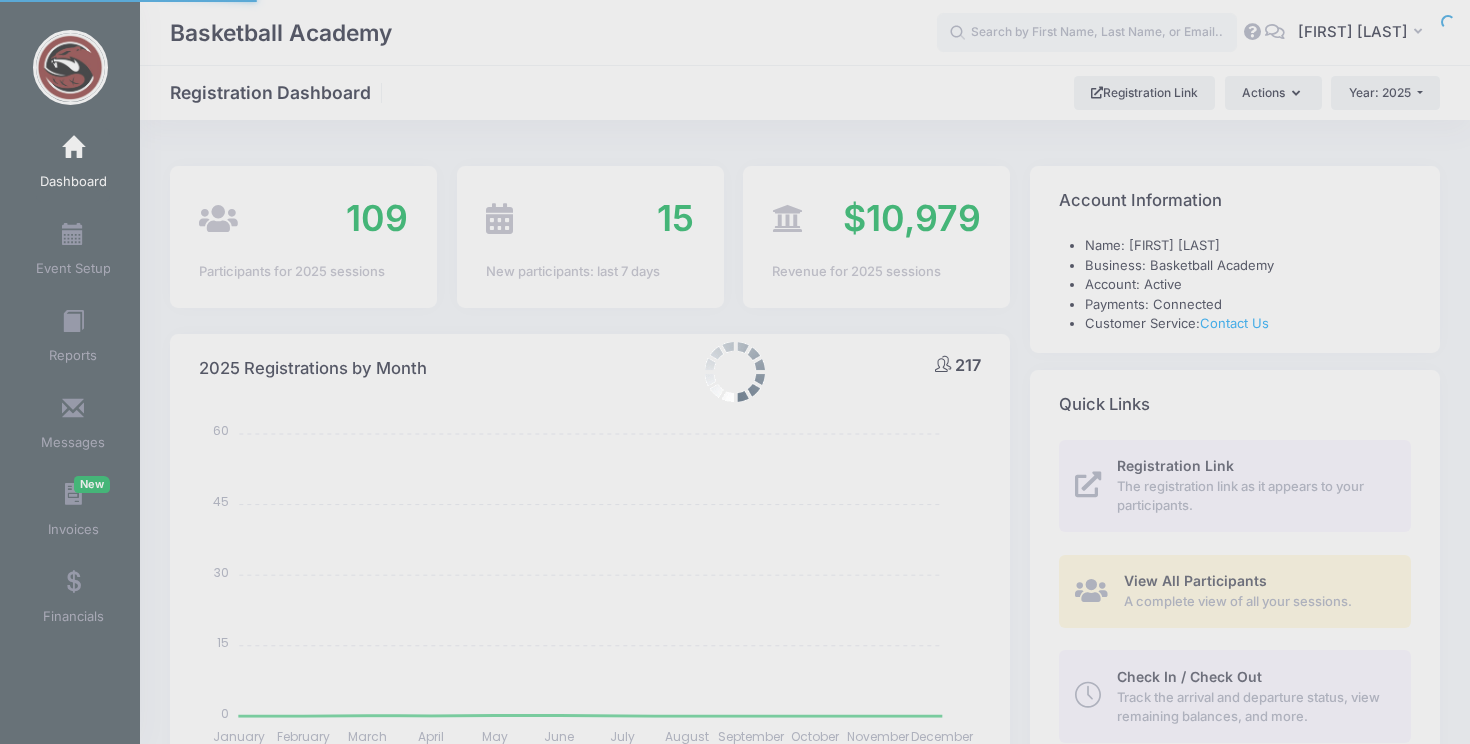 scroll, scrollTop: 0, scrollLeft: 0, axis: both 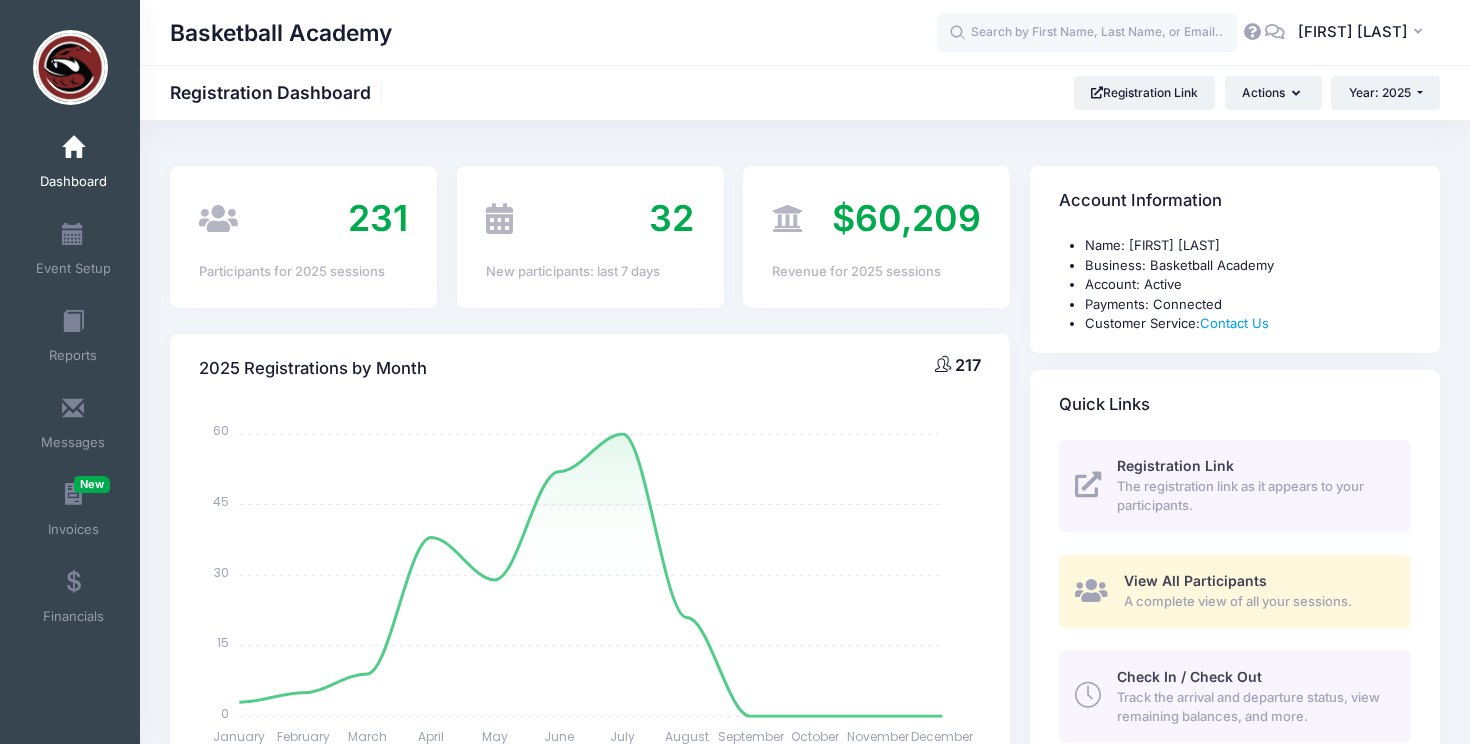 click on "View All Participants" at bounding box center (1195, 580) 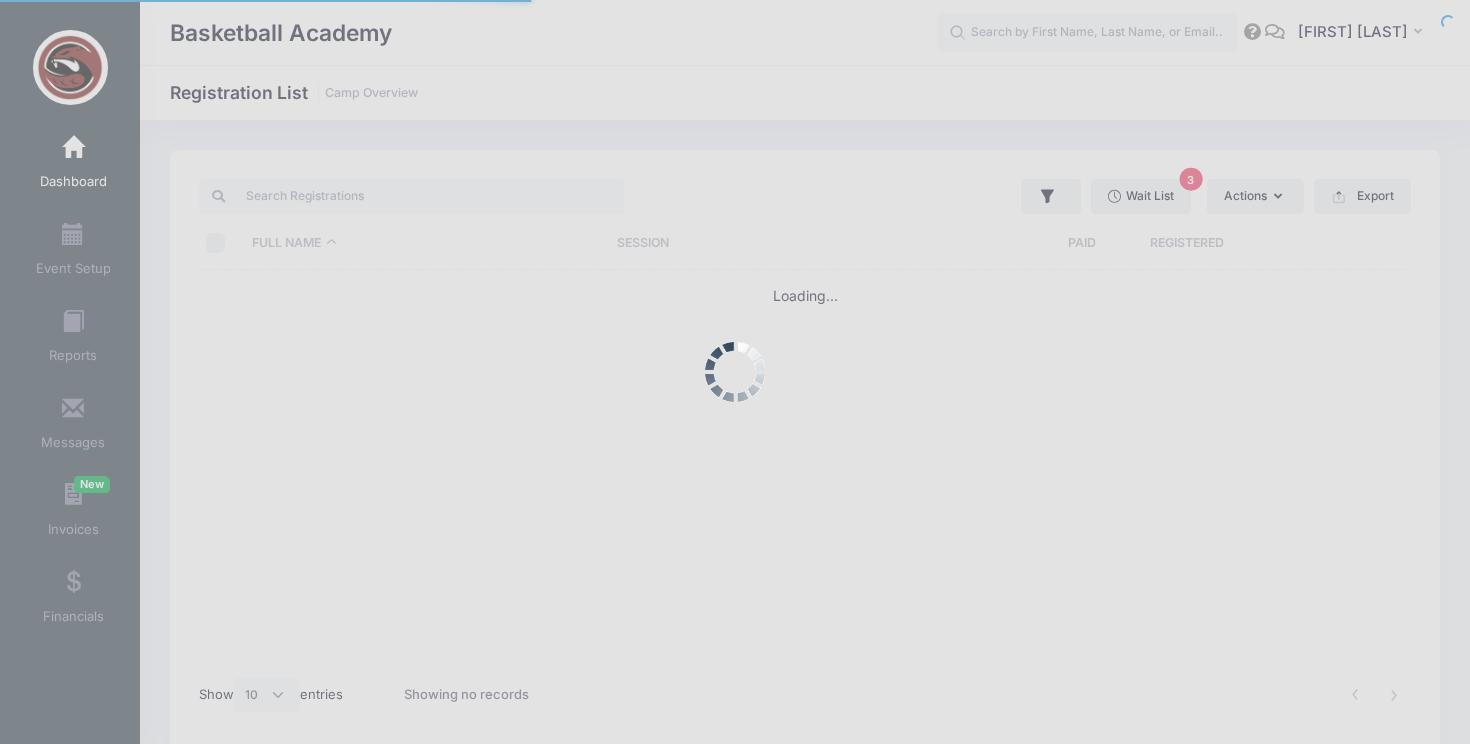 select on "10" 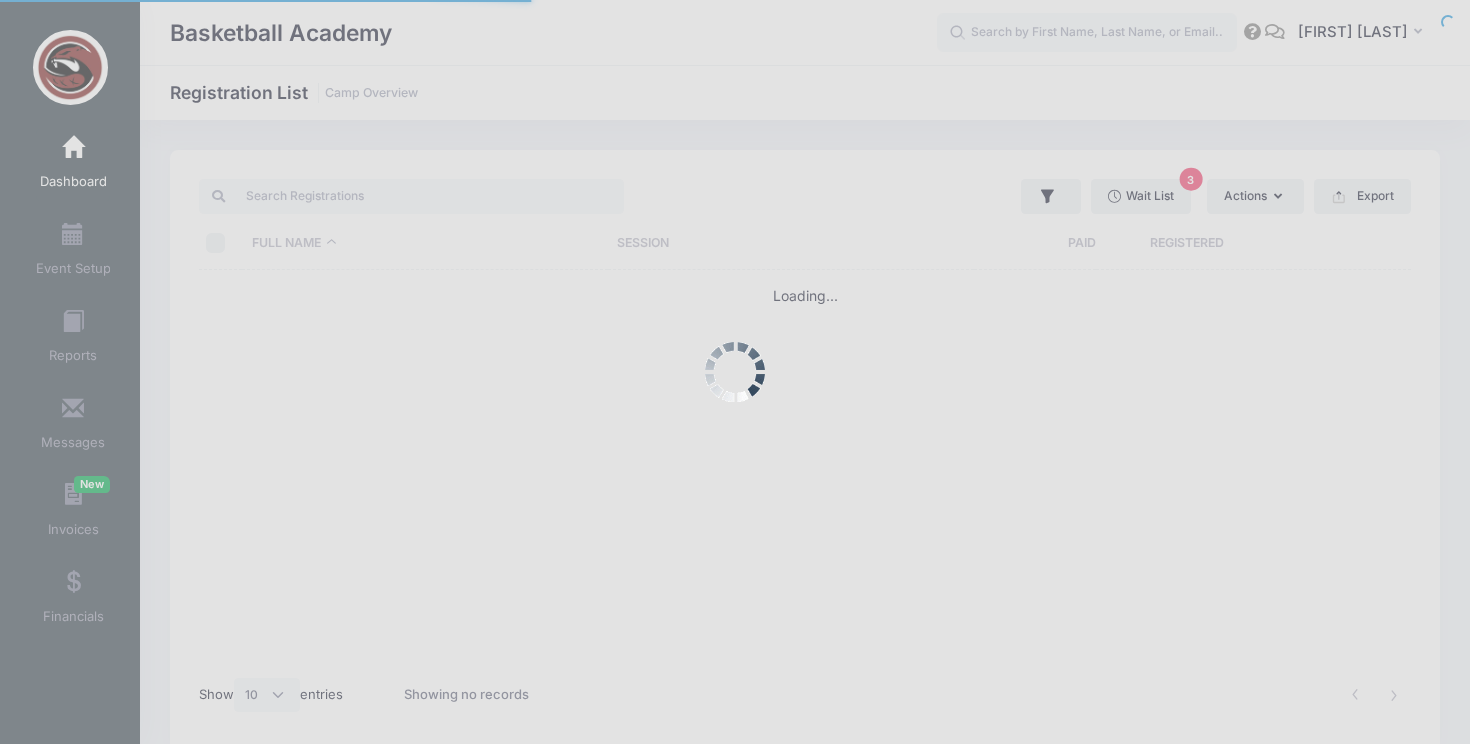 scroll, scrollTop: 0, scrollLeft: 0, axis: both 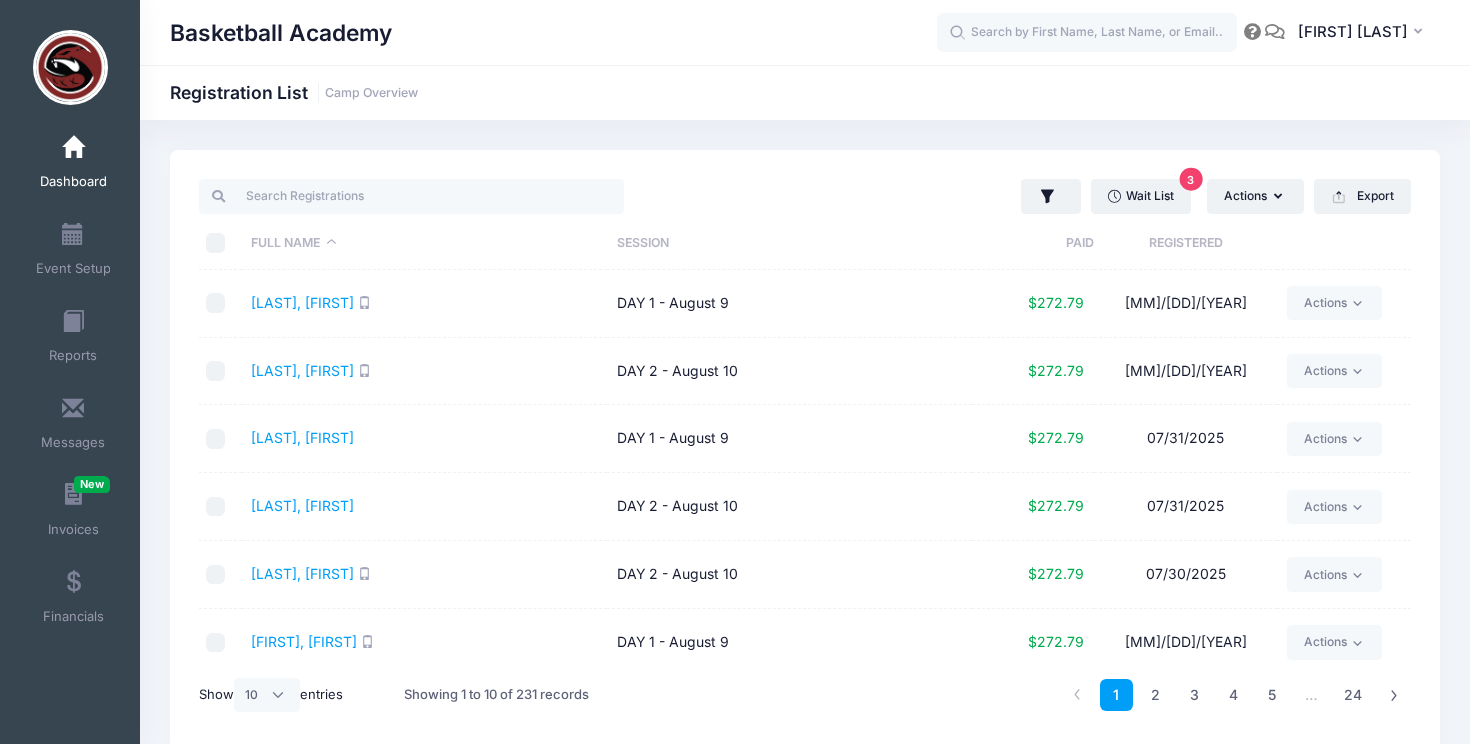 click on "Registered" at bounding box center (1185, 243) 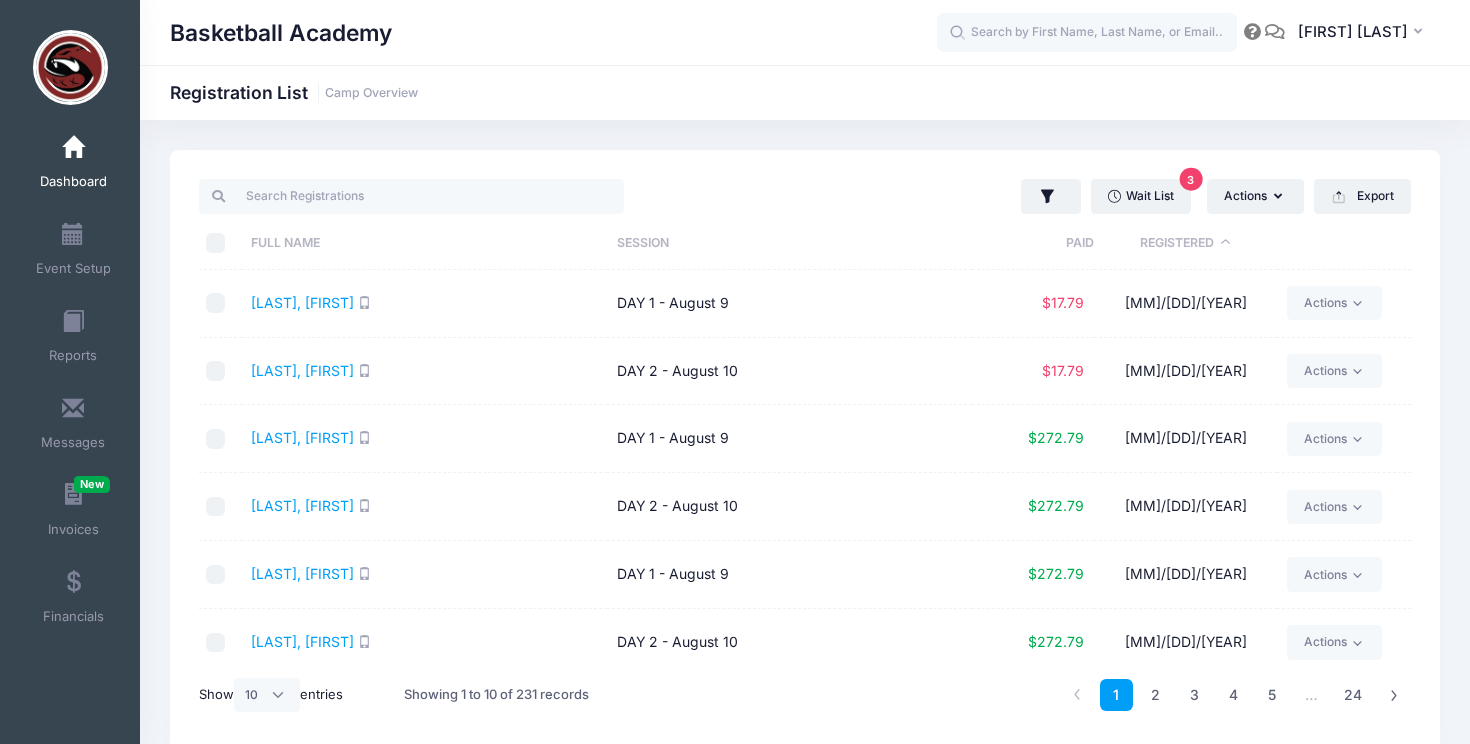 click on "Registered" at bounding box center [1185, 243] 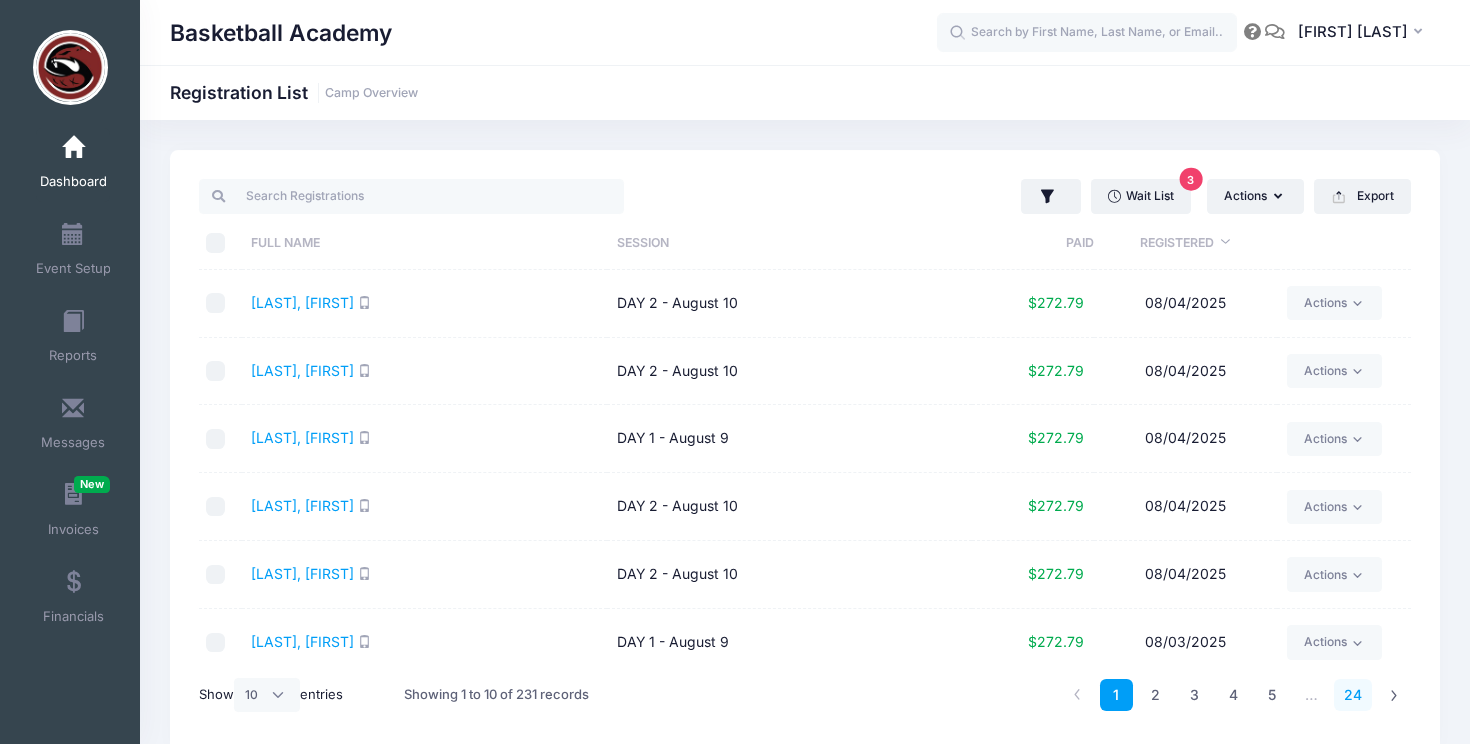 click on "24" at bounding box center [1353, 695] 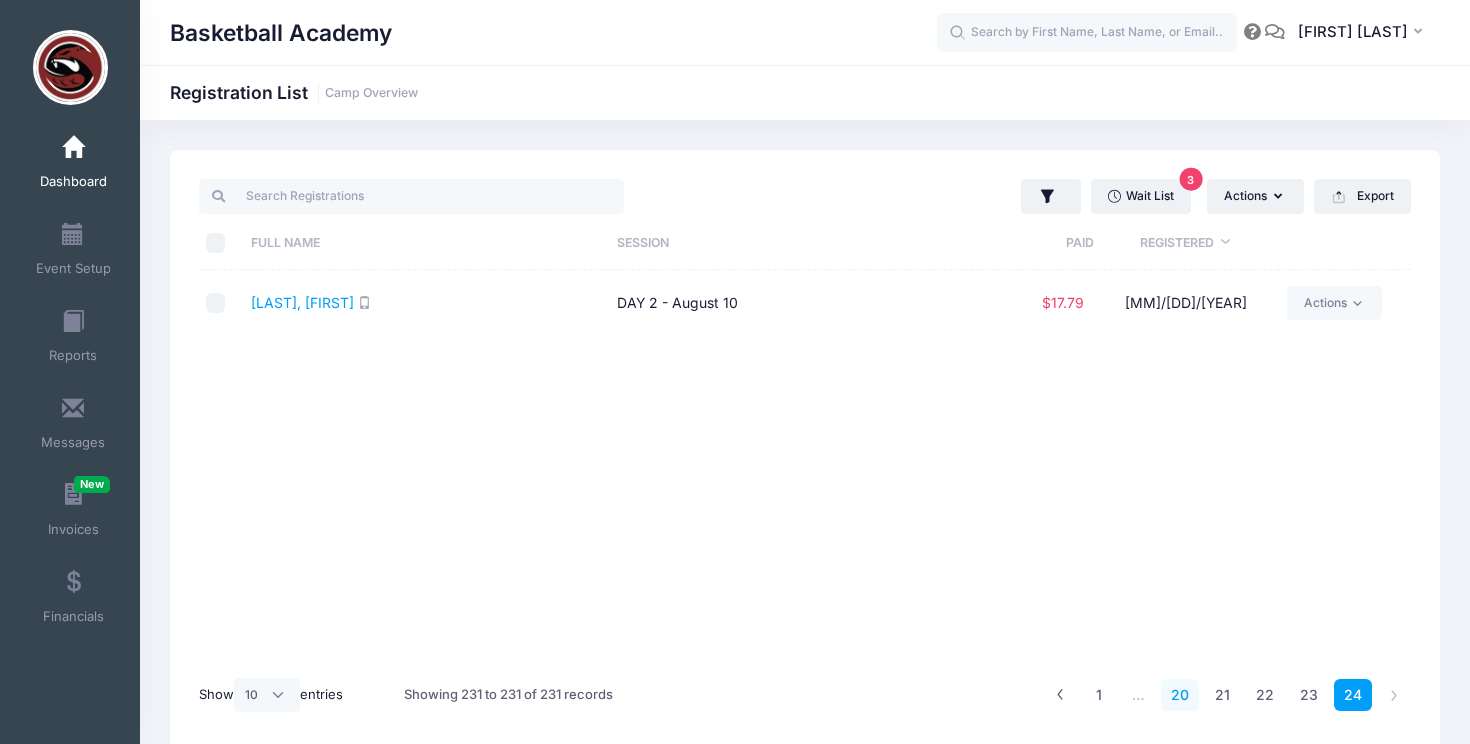click on "20" at bounding box center (1180, 695) 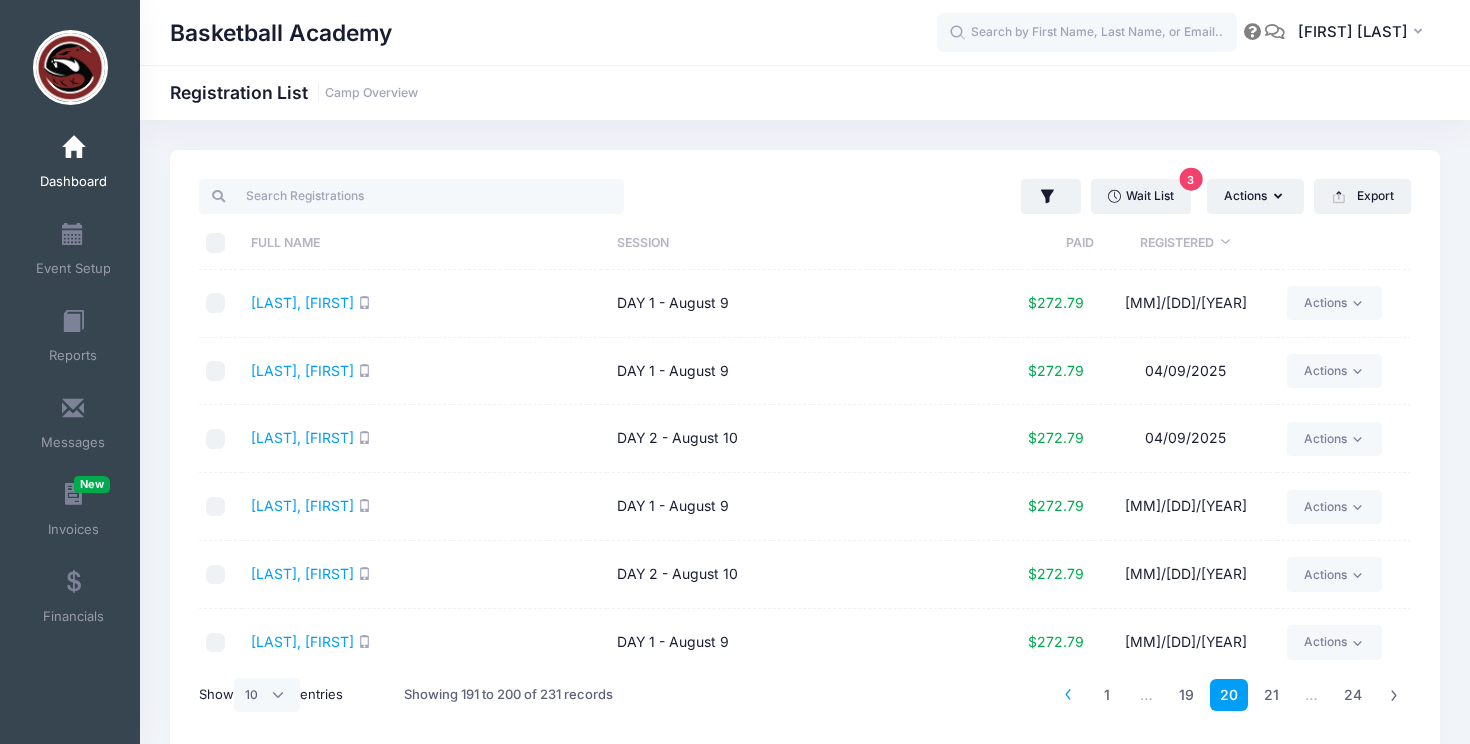 click at bounding box center [1068, 695] 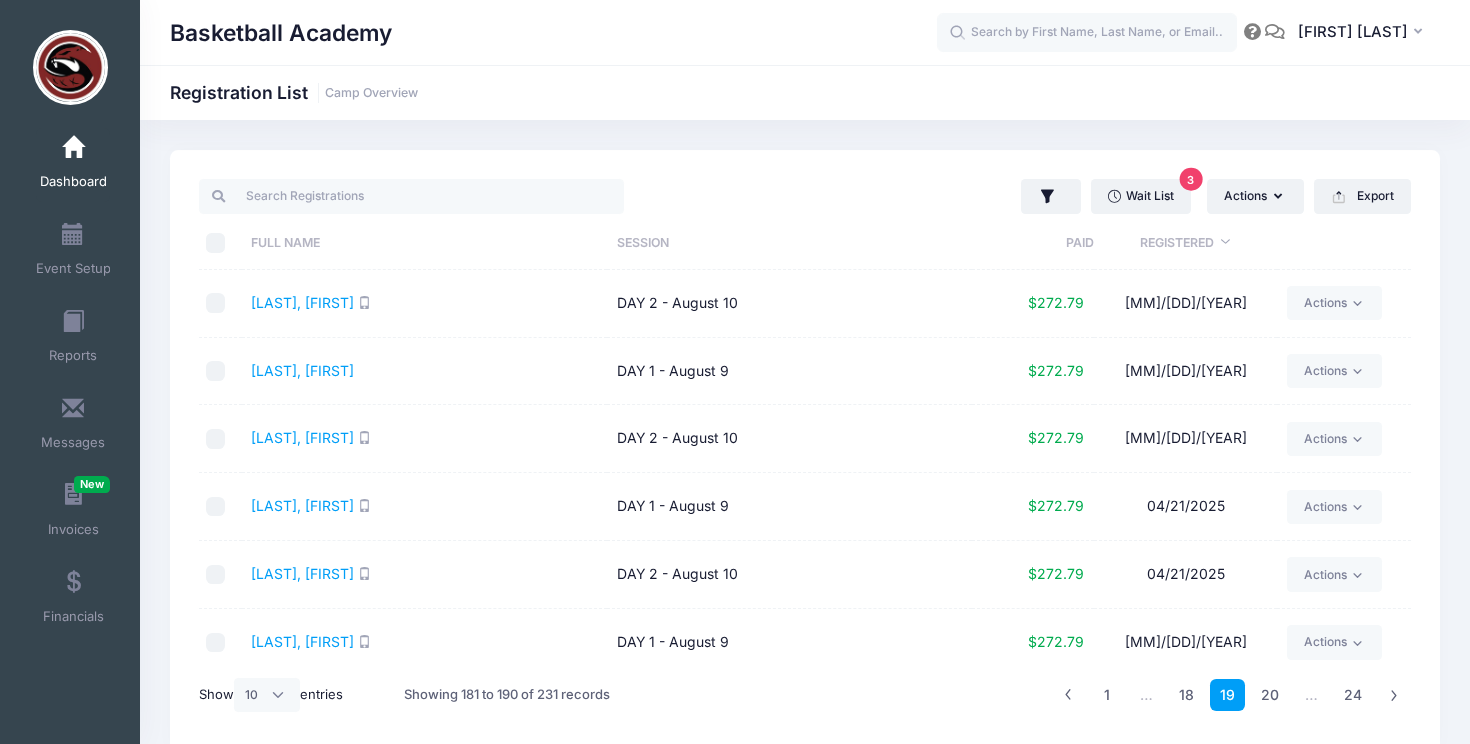 click at bounding box center (1068, 695) 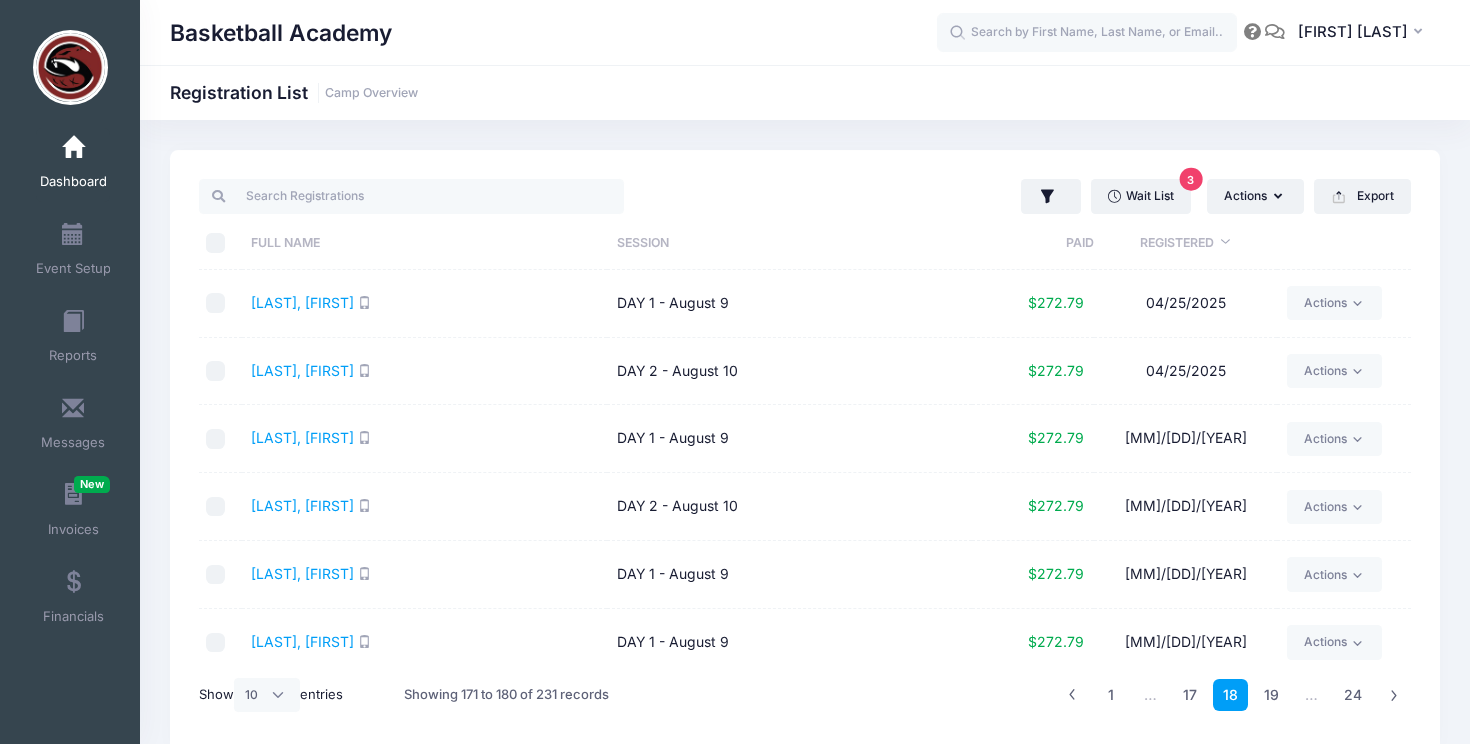 click at bounding box center (1072, 695) 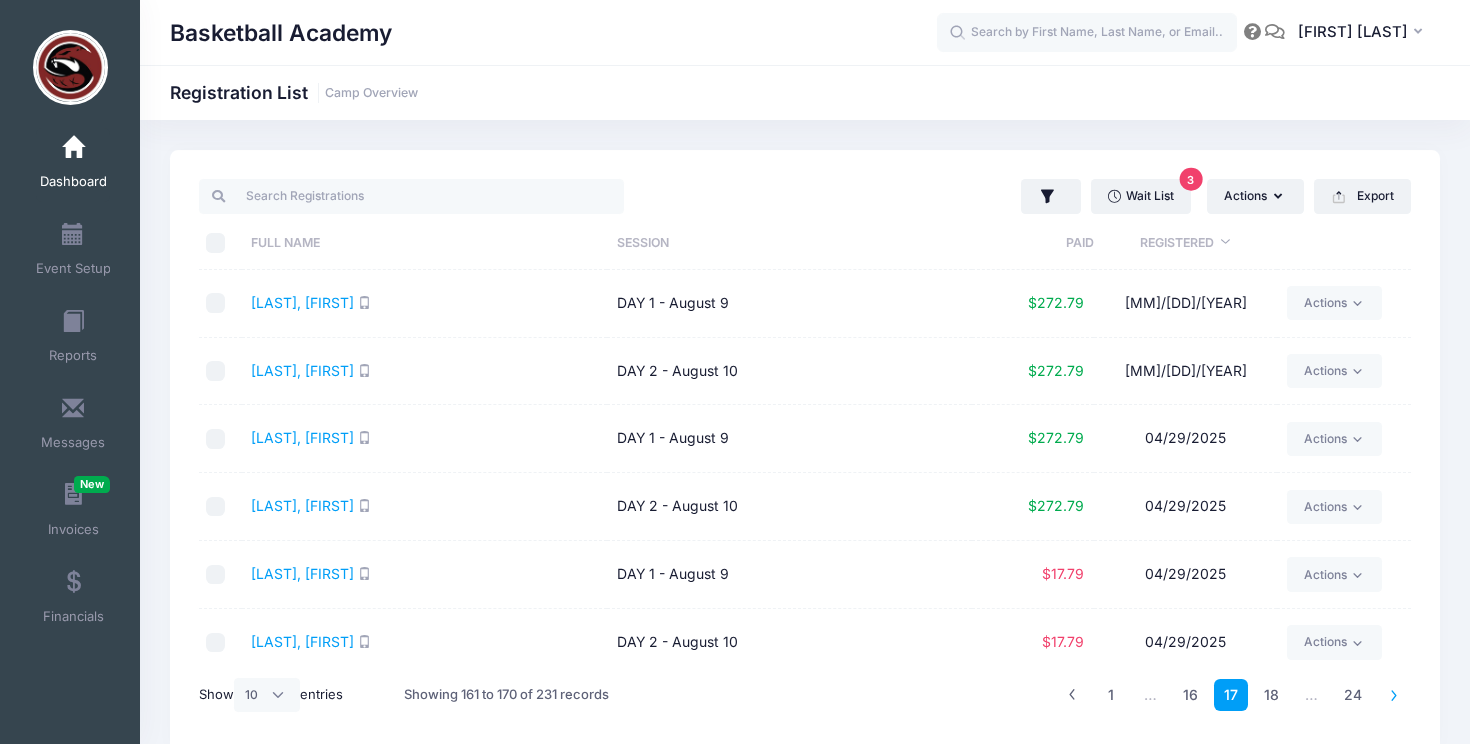 click at bounding box center (1394, 695) 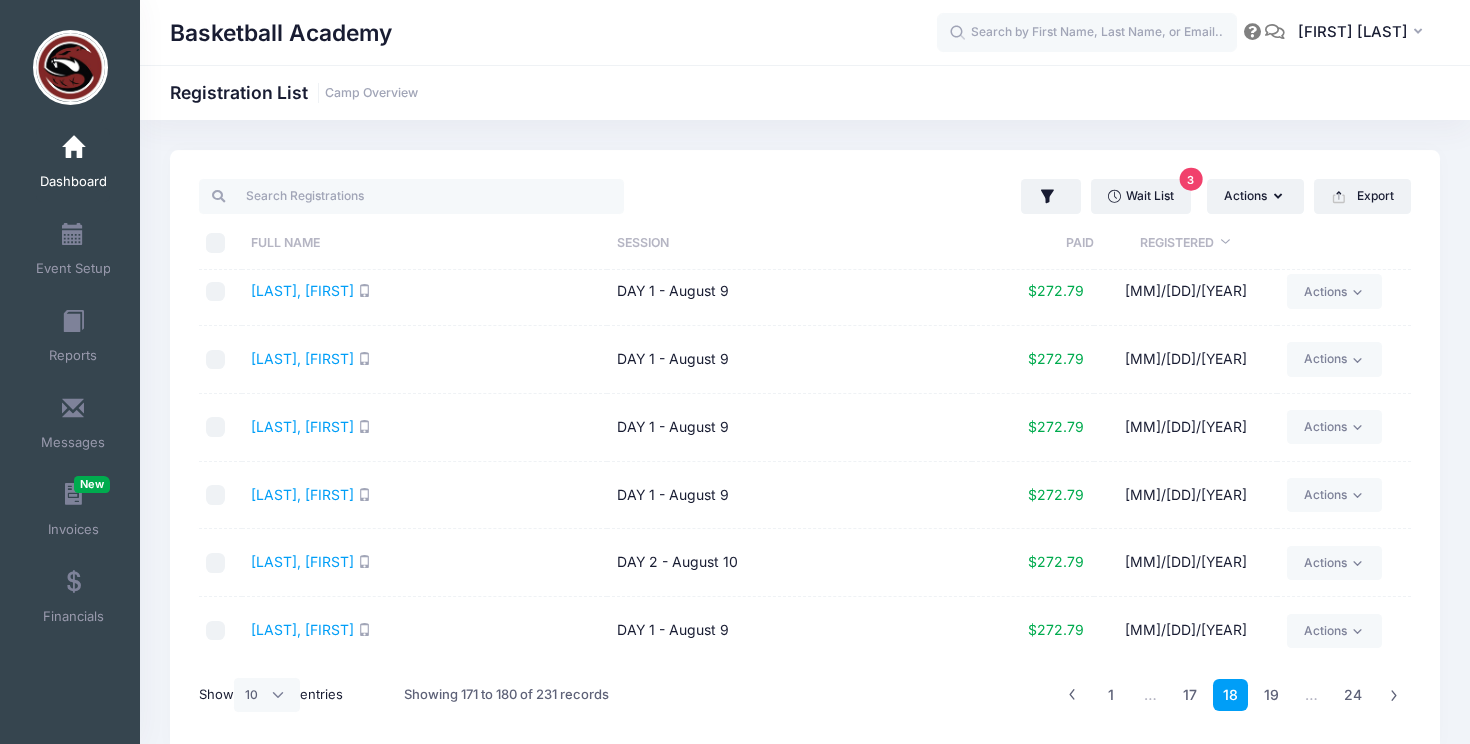 scroll, scrollTop: 282, scrollLeft: 0, axis: vertical 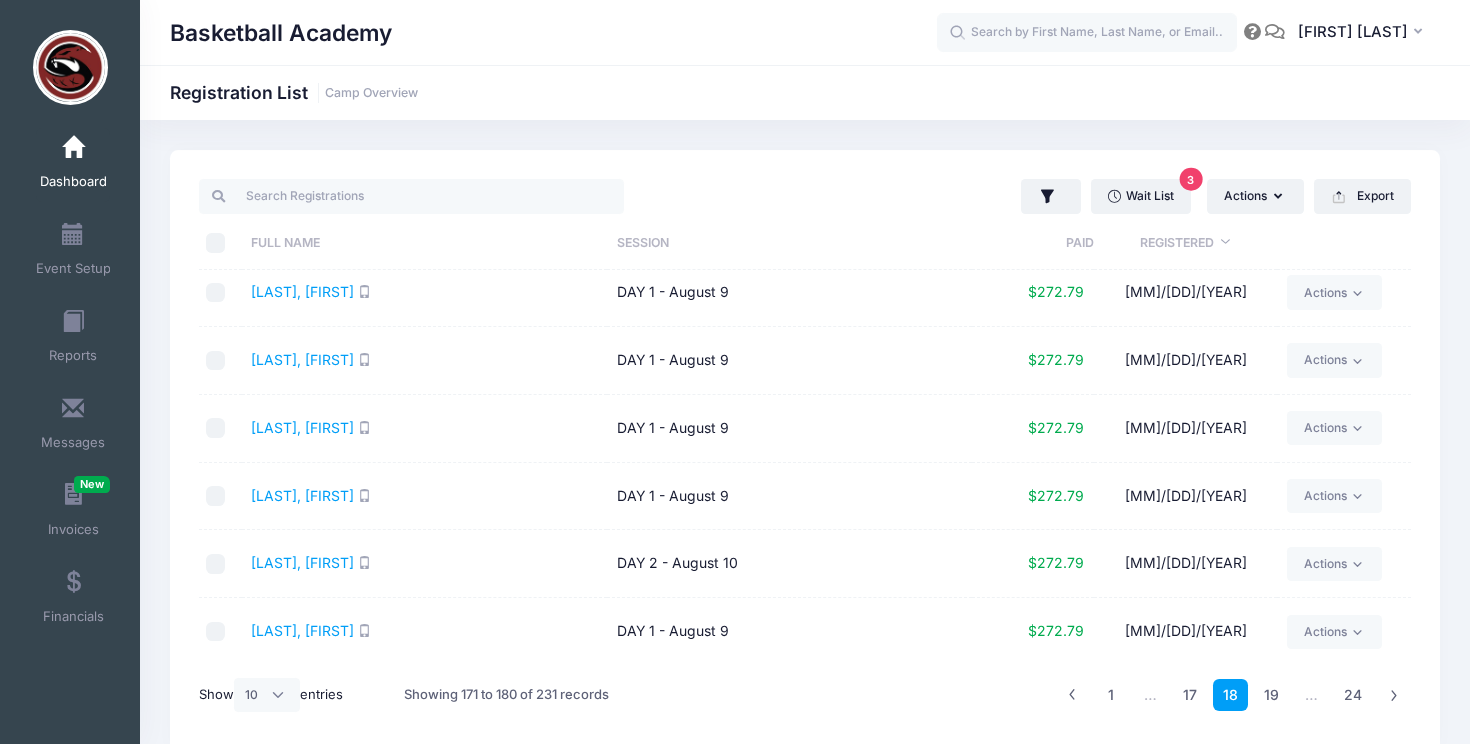 click on "Guo, David" at bounding box center (424, 564) 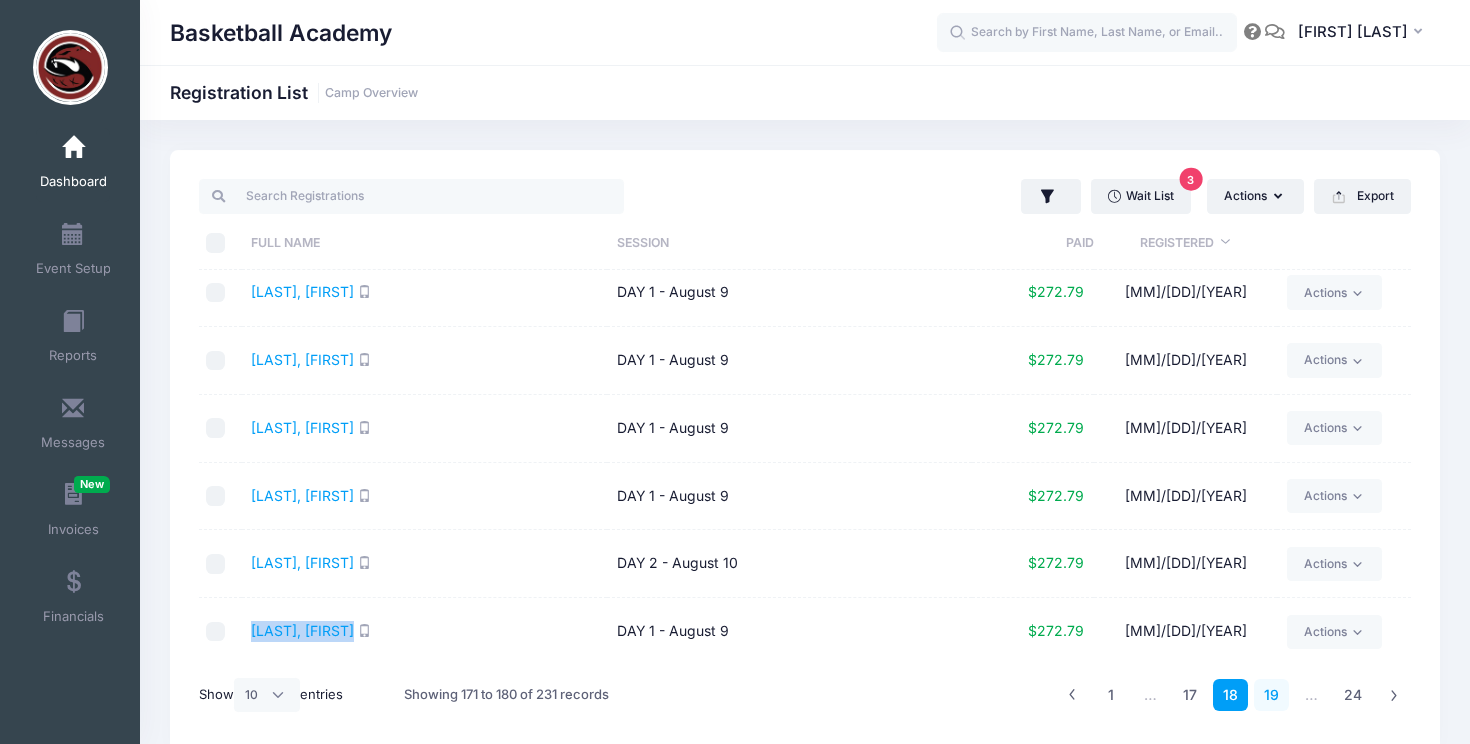 click on "19" at bounding box center [1271, 695] 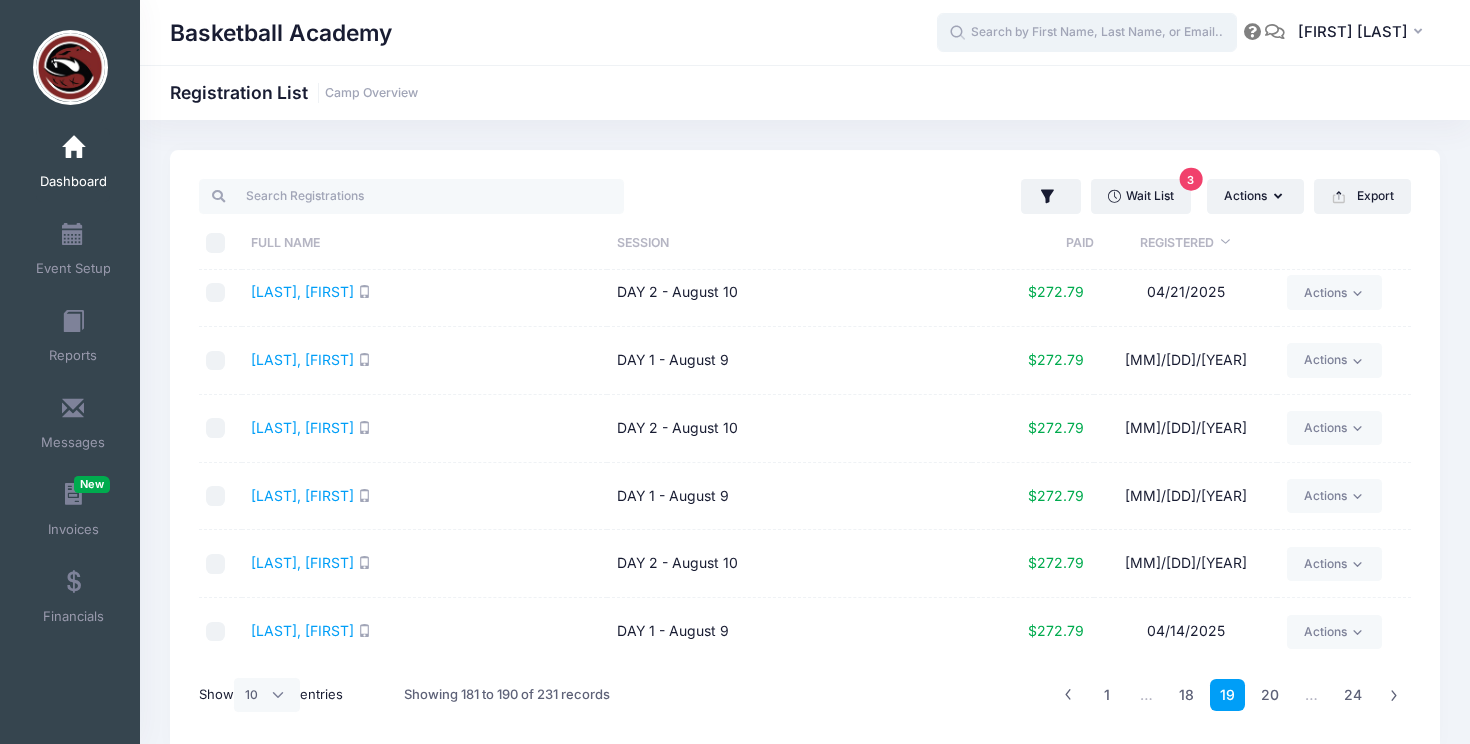 click at bounding box center (1087, 33) 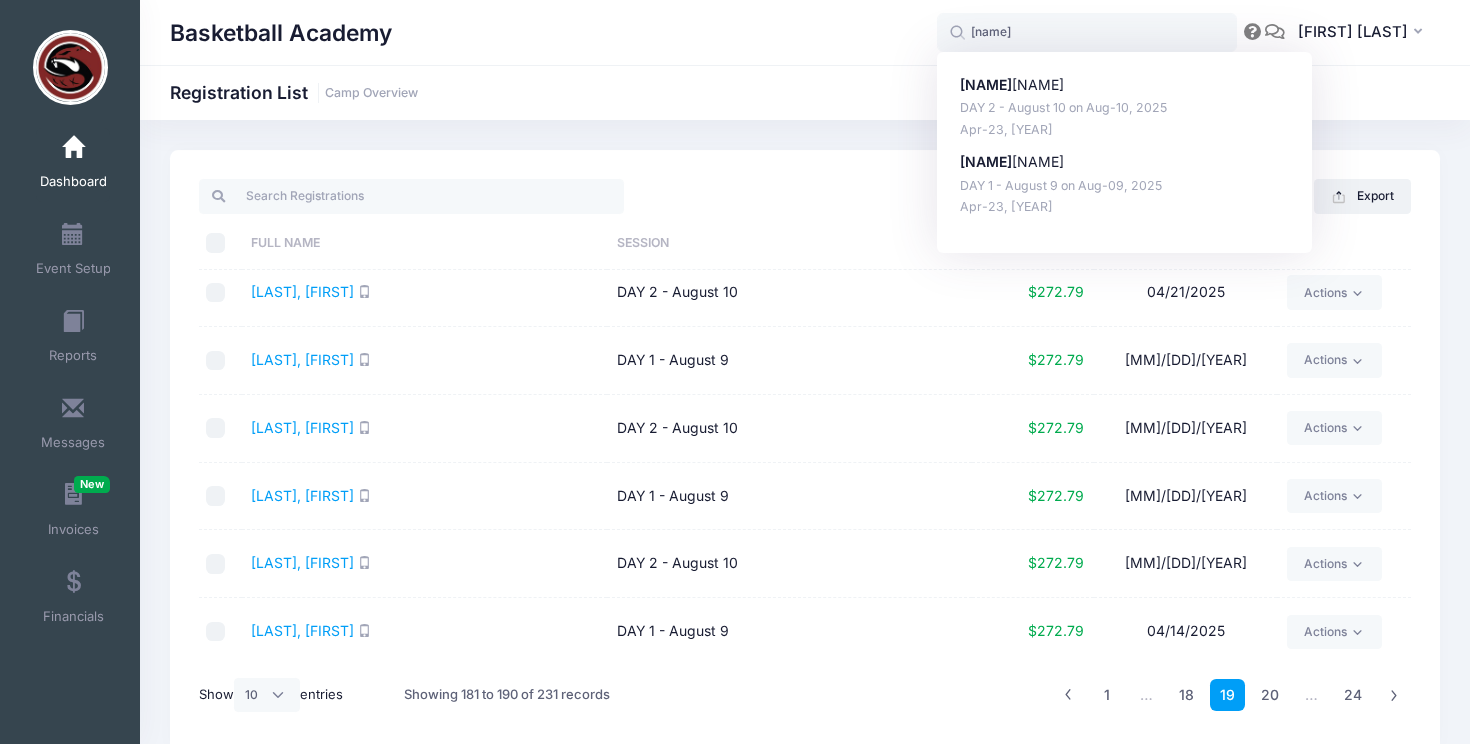 click on "Basketball Academy
Registration List
Camp Overview" at bounding box center [805, 451] 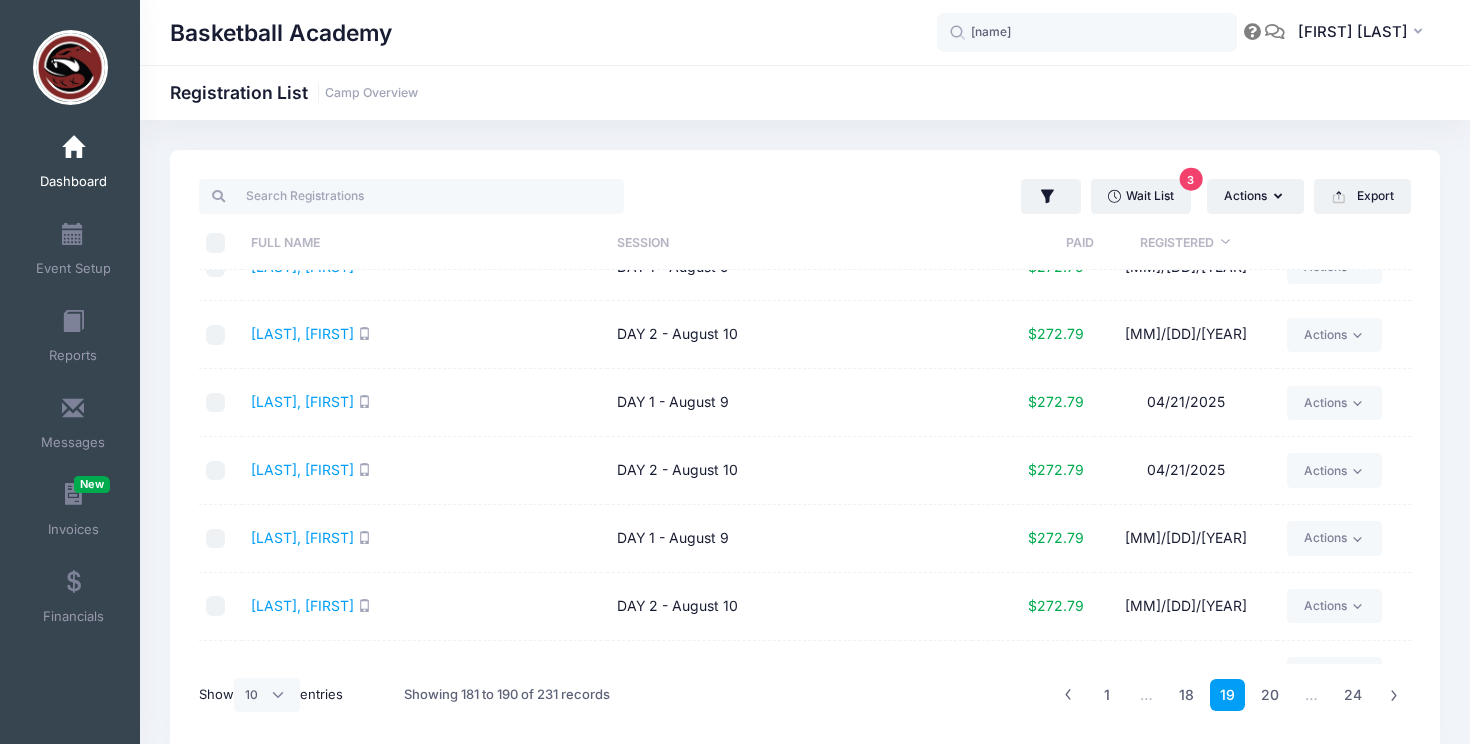 scroll, scrollTop: 0, scrollLeft: 0, axis: both 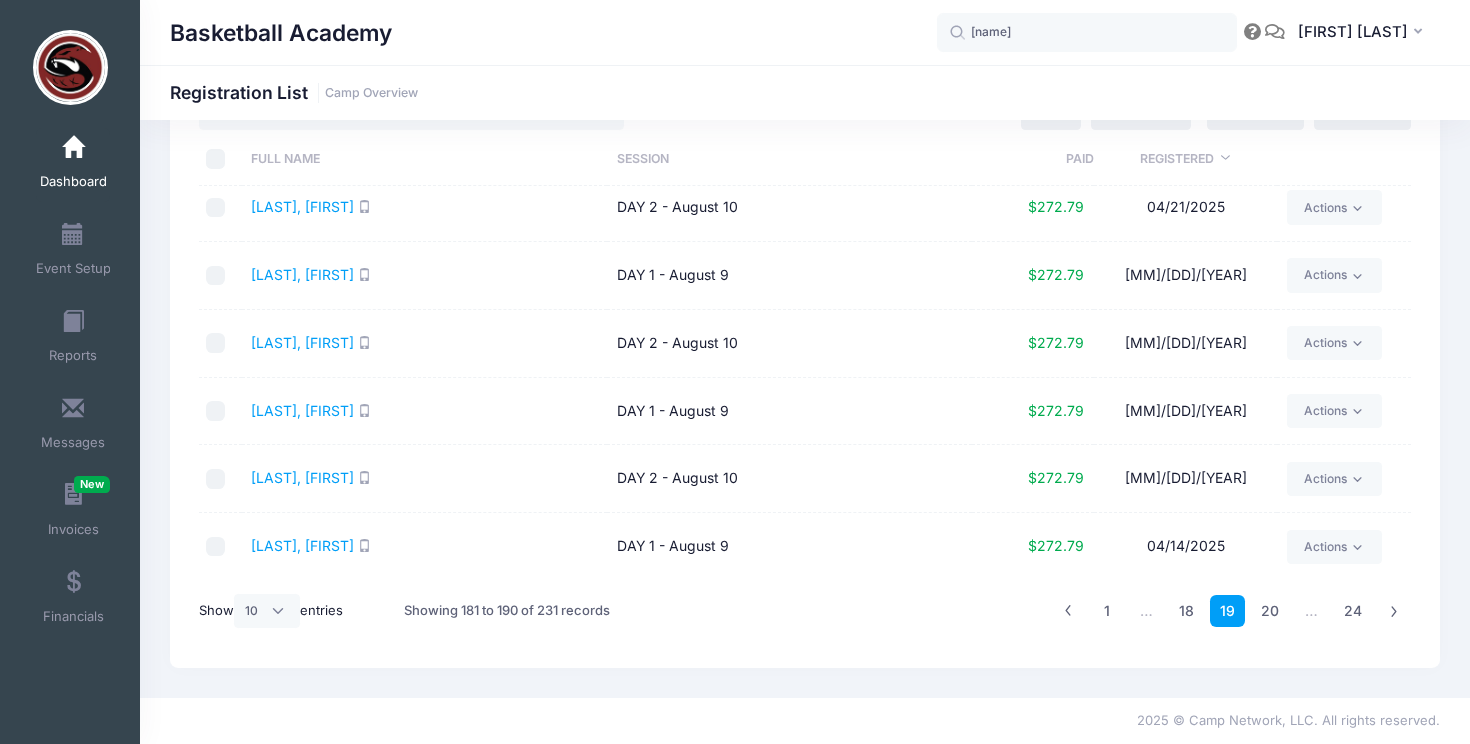 click on "Weathers, Nolan" at bounding box center [424, 546] 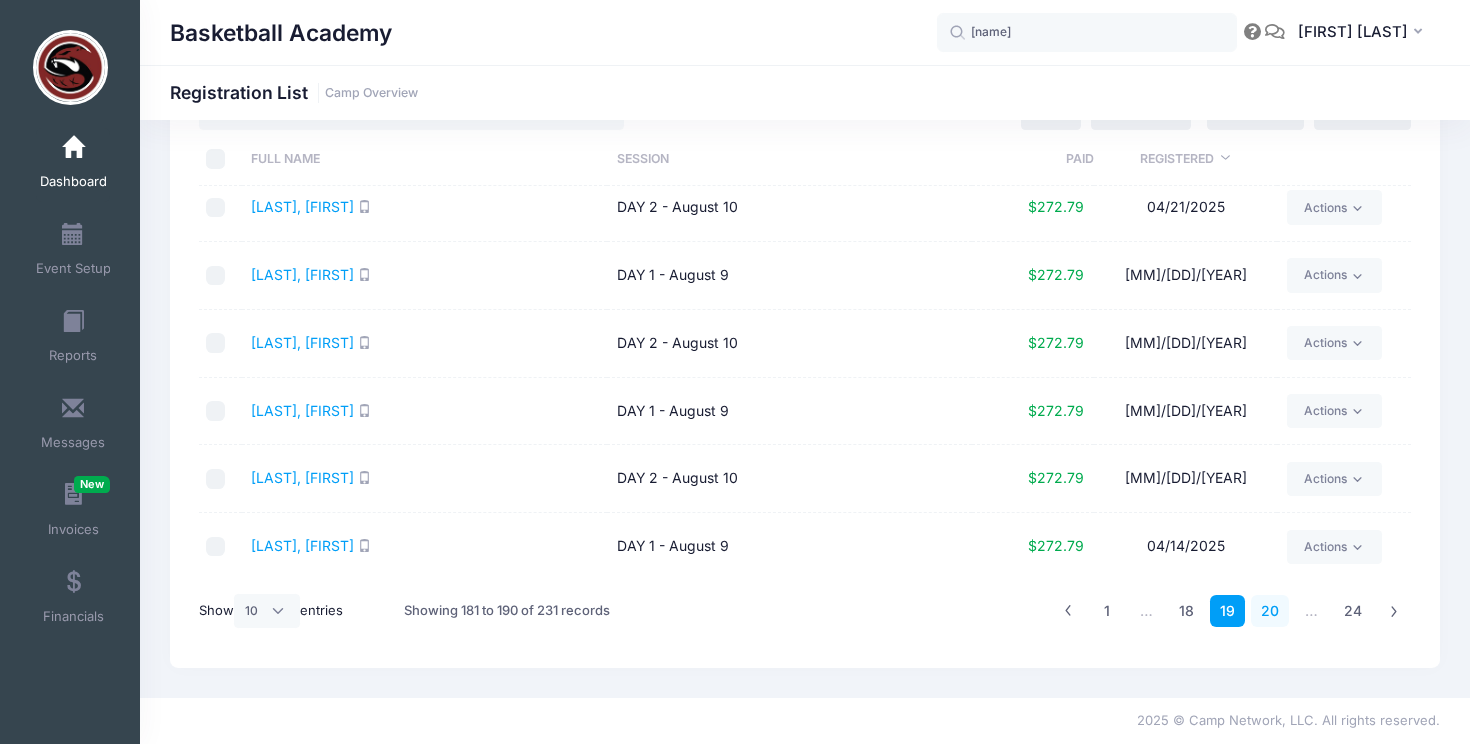 click on "20" at bounding box center (1270, 611) 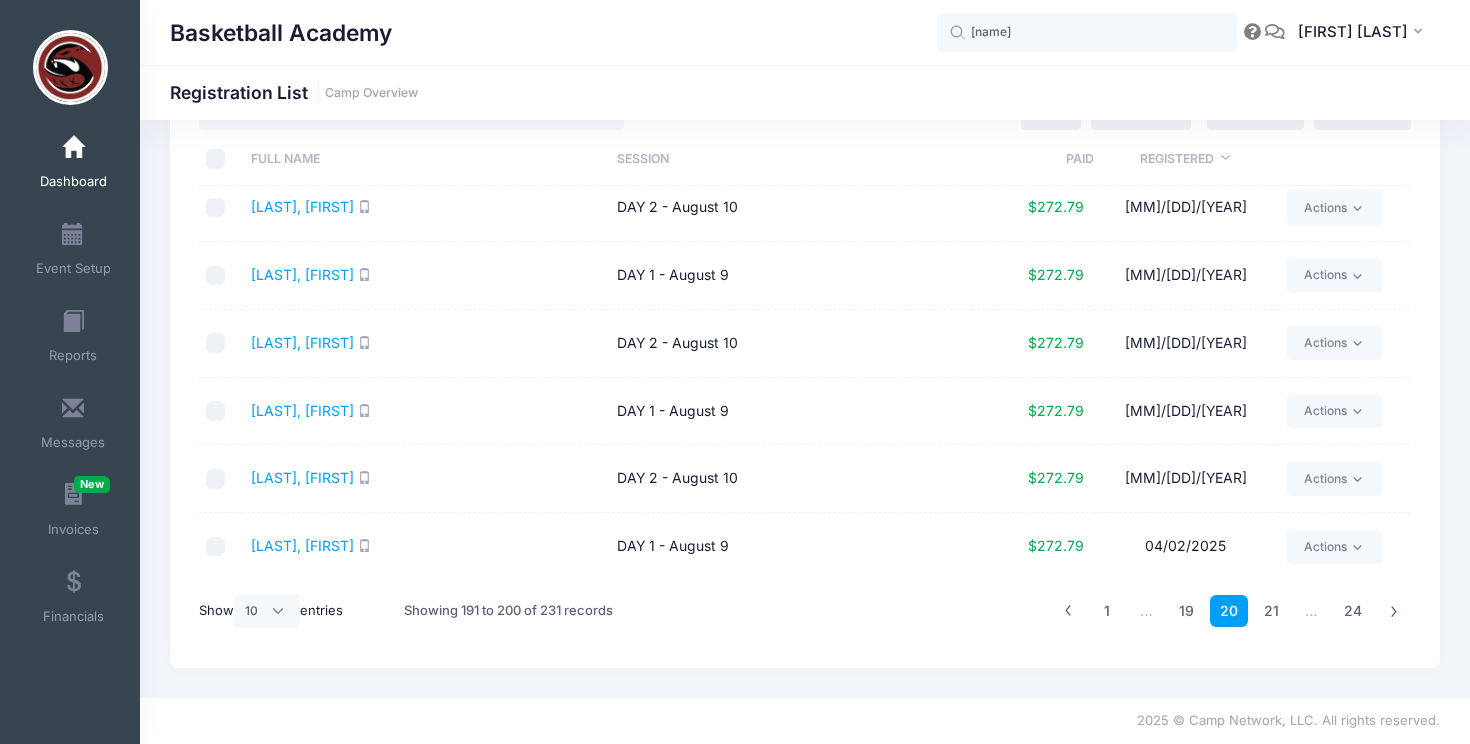 scroll, scrollTop: 0, scrollLeft: 0, axis: both 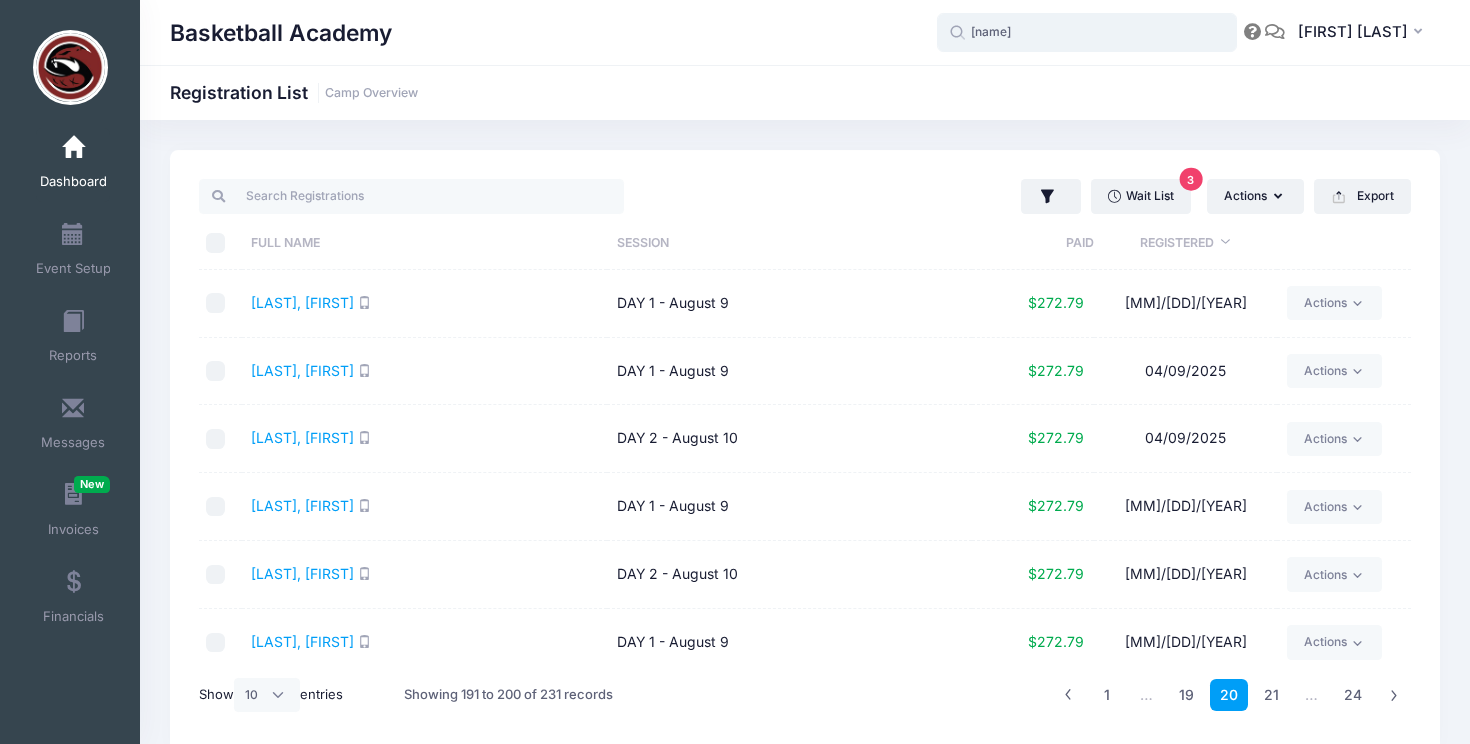 click on "roman" at bounding box center (1087, 33) 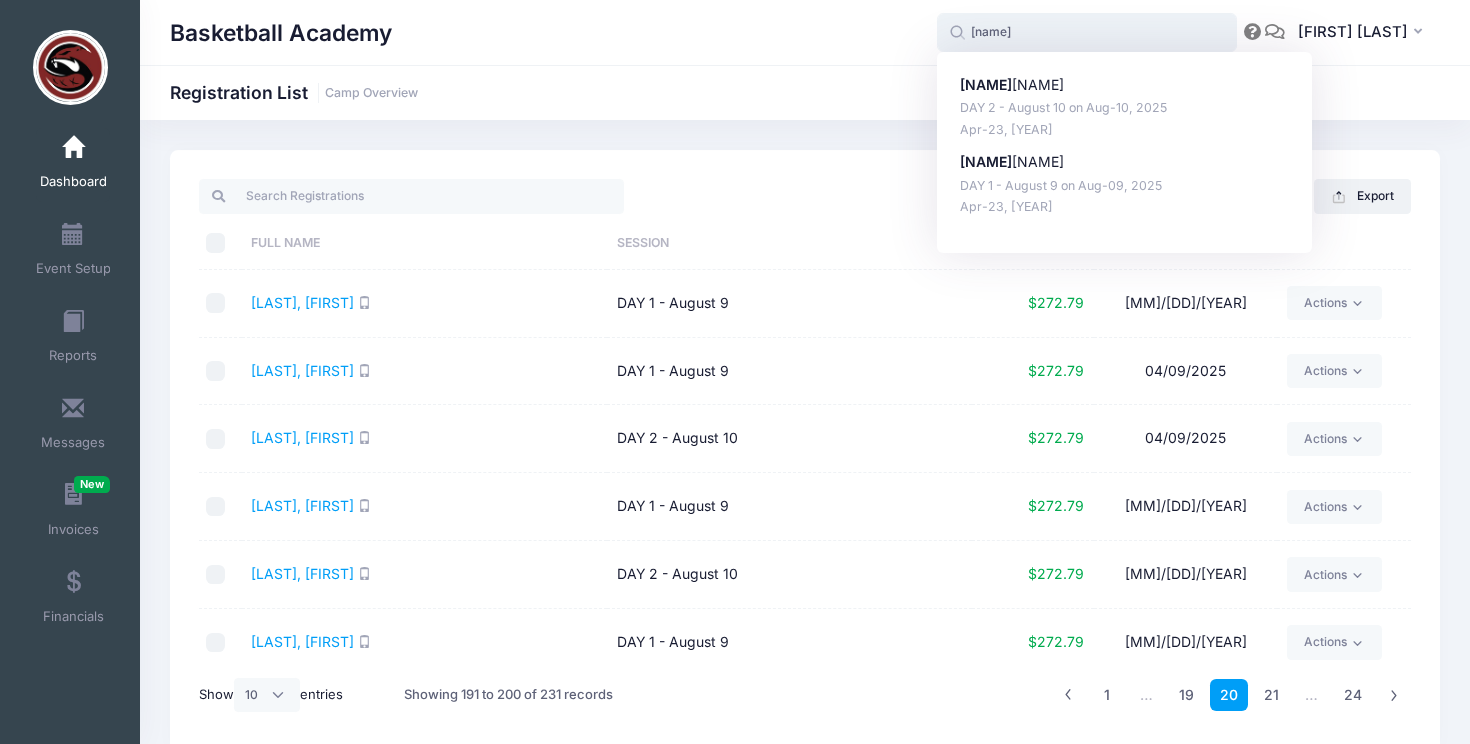 drag, startPoint x: 1027, startPoint y: 32, endPoint x: 930, endPoint y: 31, distance: 97.00516 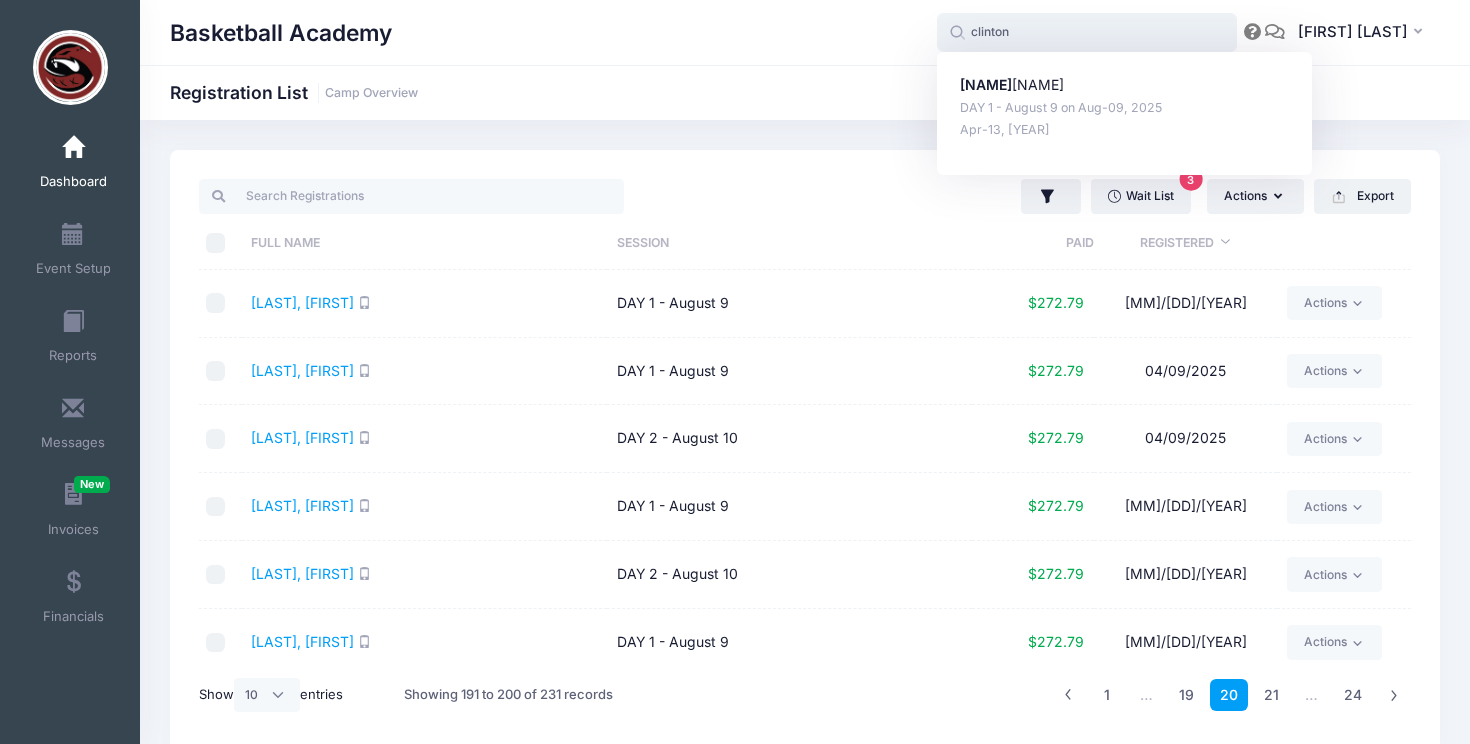 type on "clinton" 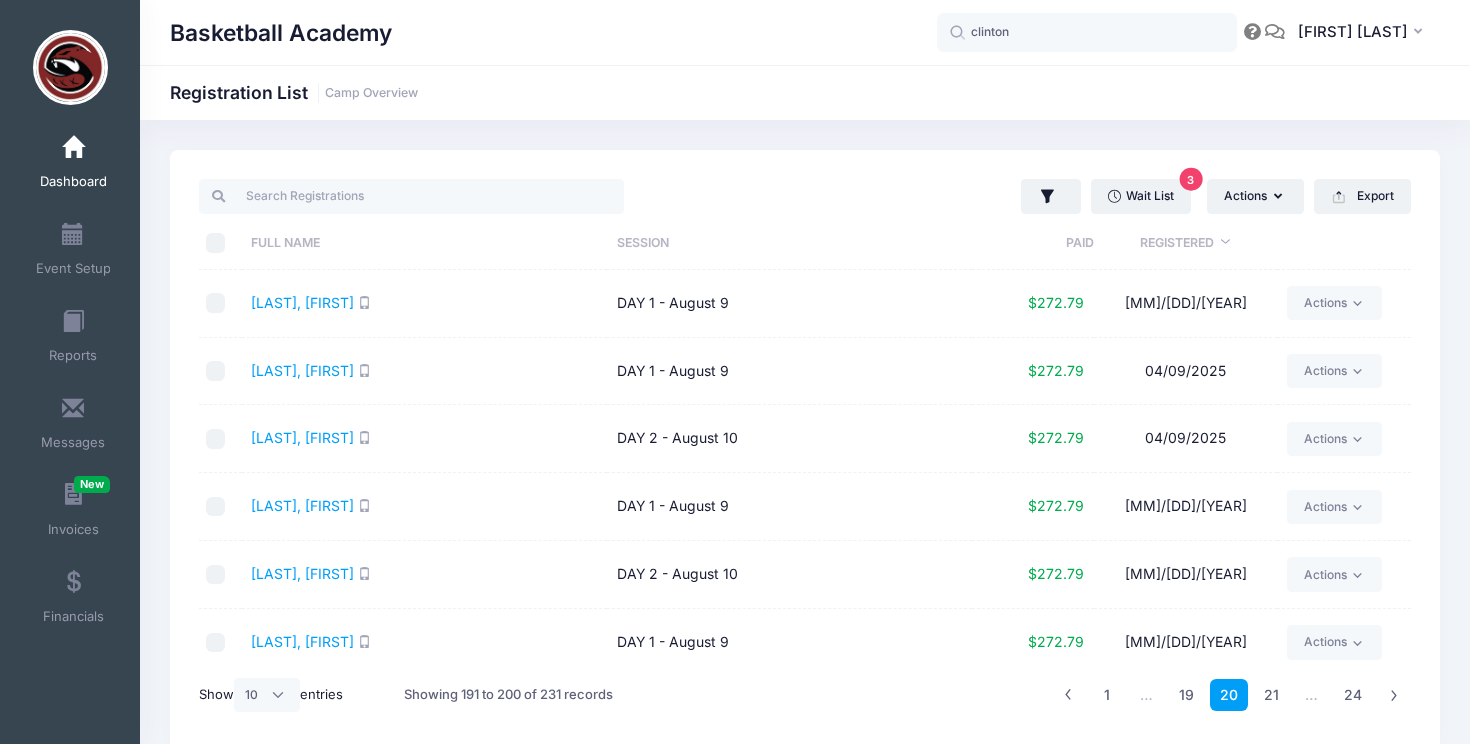 click on "Basketball Academy
Registration List
Camp Overview" at bounding box center (805, 92) 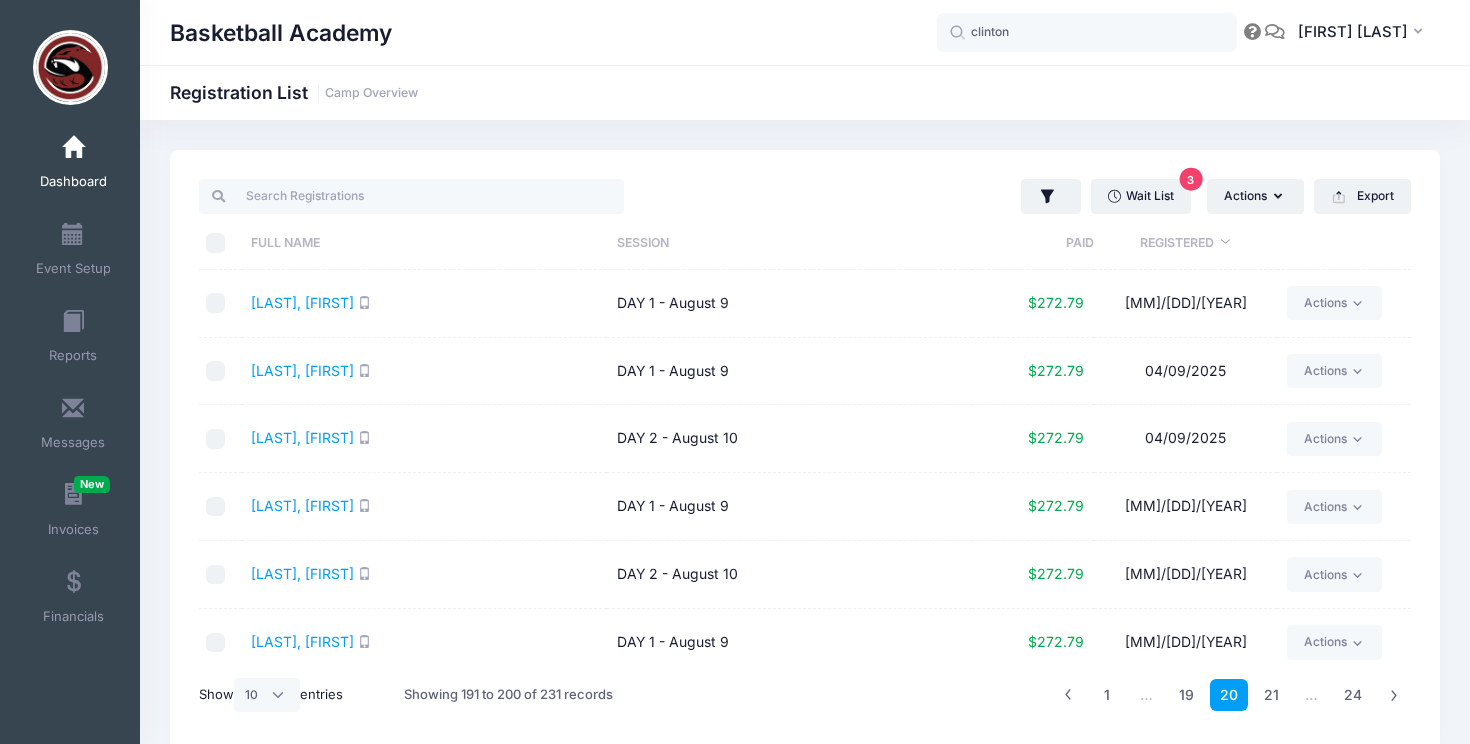 click on "DAY 1 - August 9" at bounding box center (789, 507) 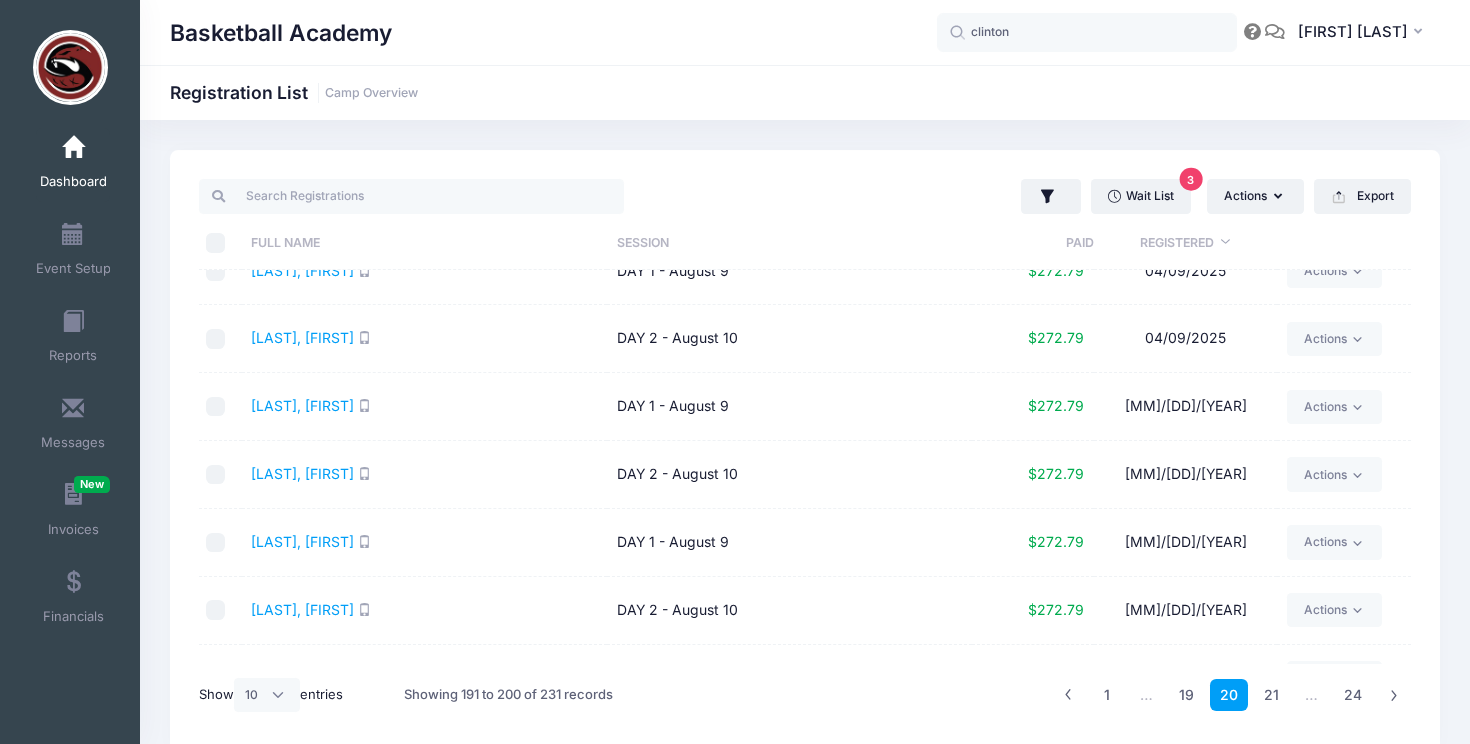 scroll, scrollTop: 137, scrollLeft: 0, axis: vertical 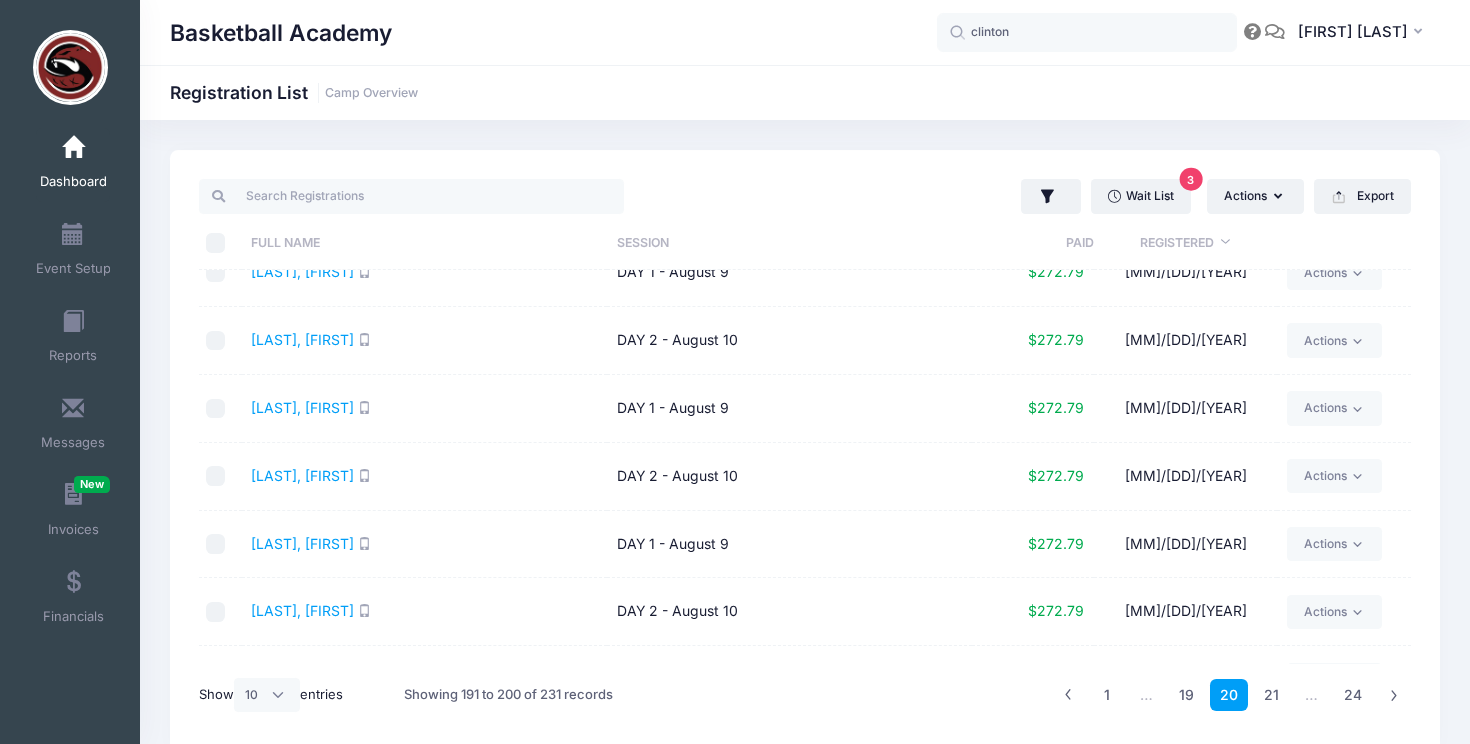 click on "Murtinho, Sergio" at bounding box center (424, 477) 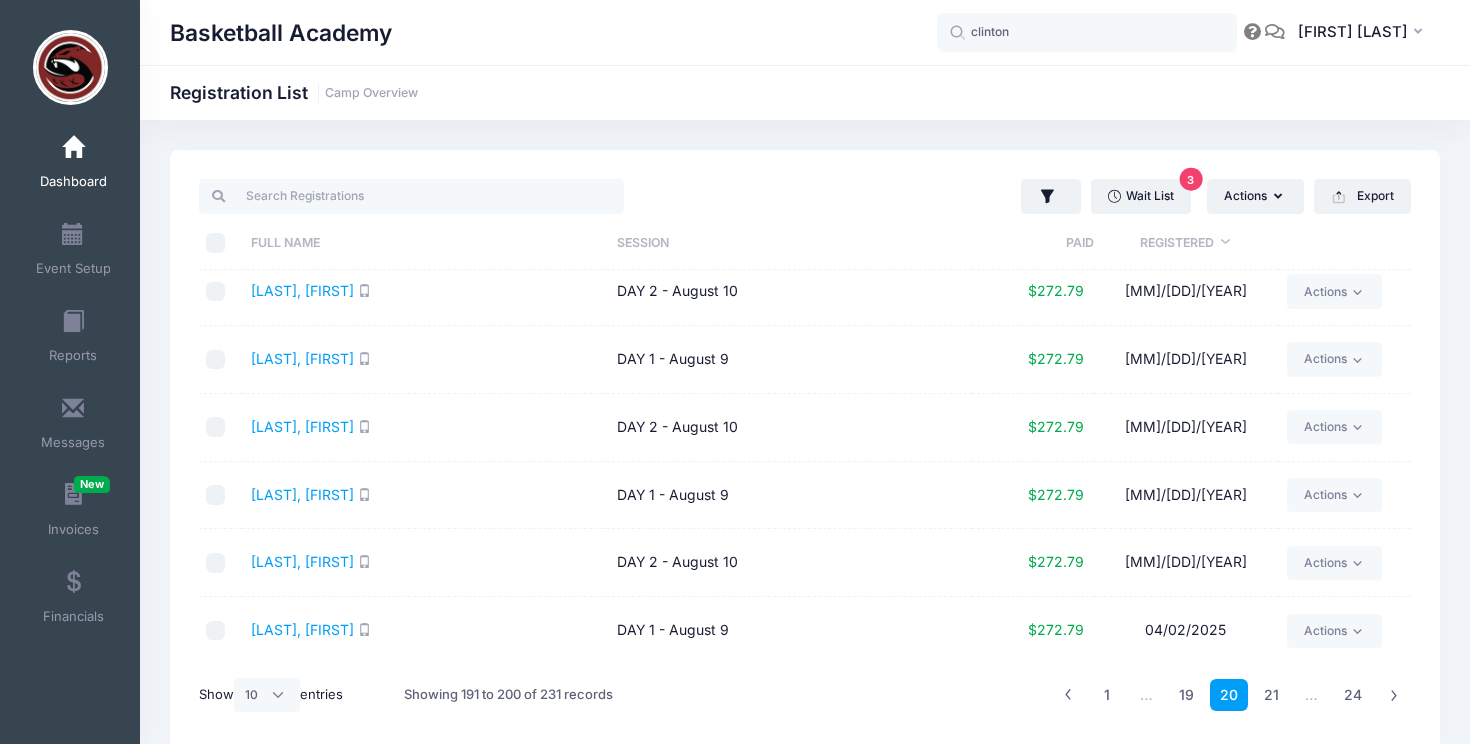 scroll, scrollTop: 245, scrollLeft: 0, axis: vertical 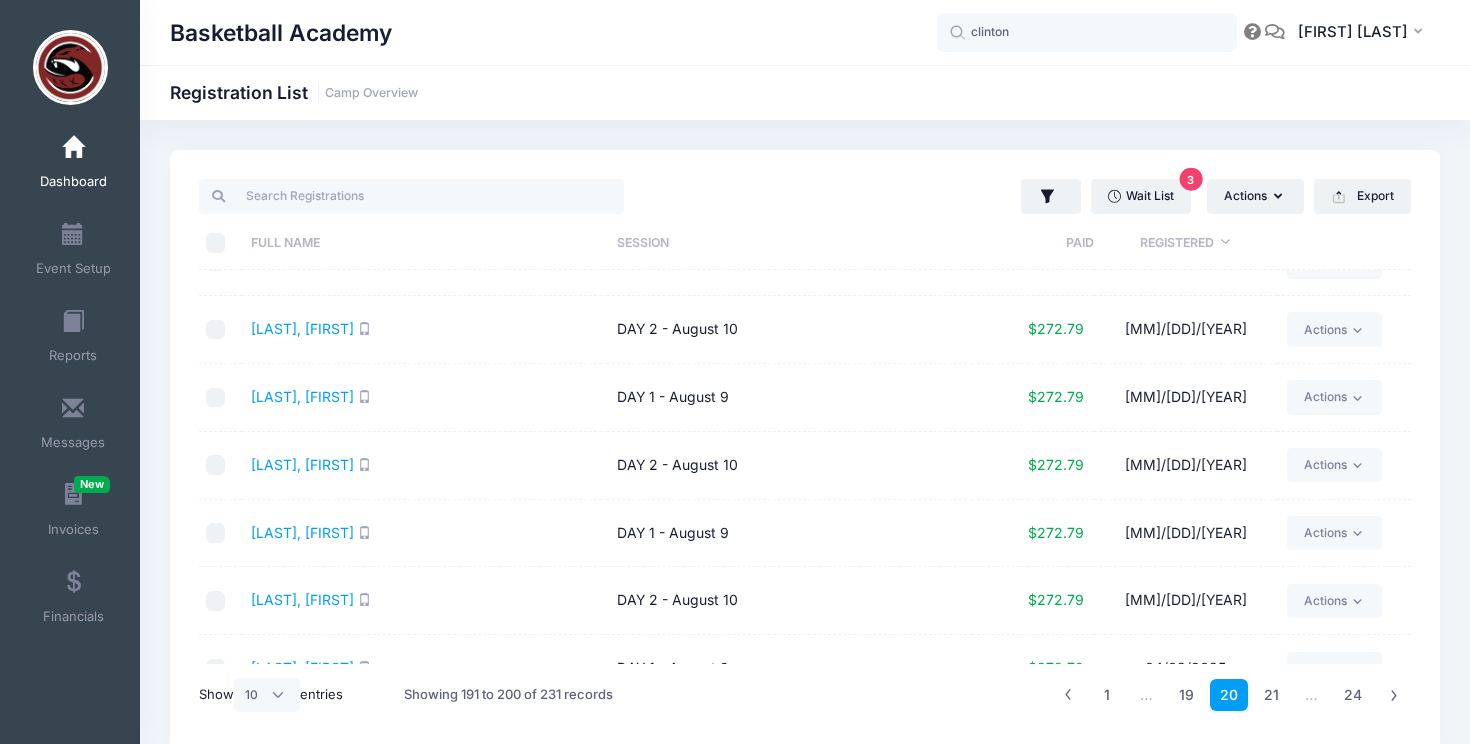 click on "[LAST], [FIRST]" at bounding box center [424, 534] 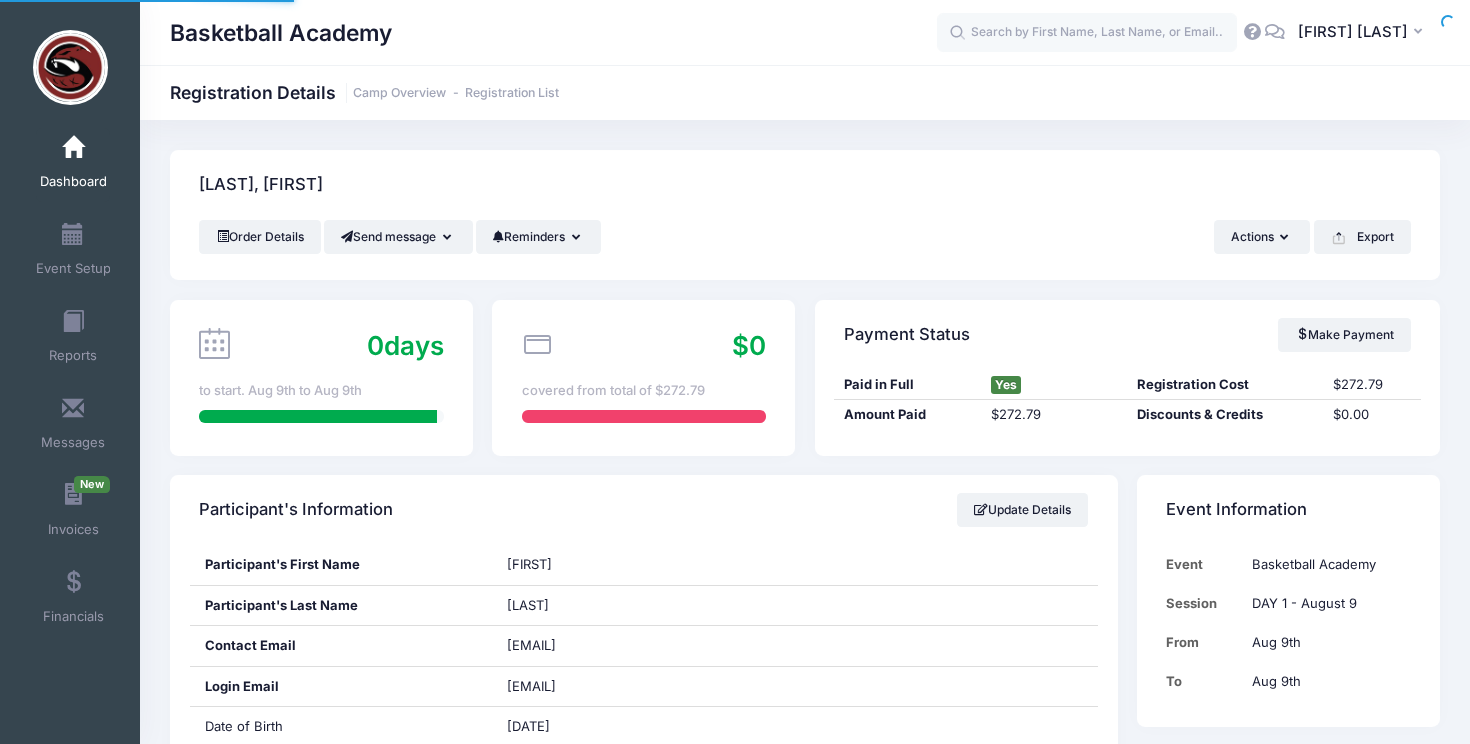 scroll, scrollTop: 0, scrollLeft: 0, axis: both 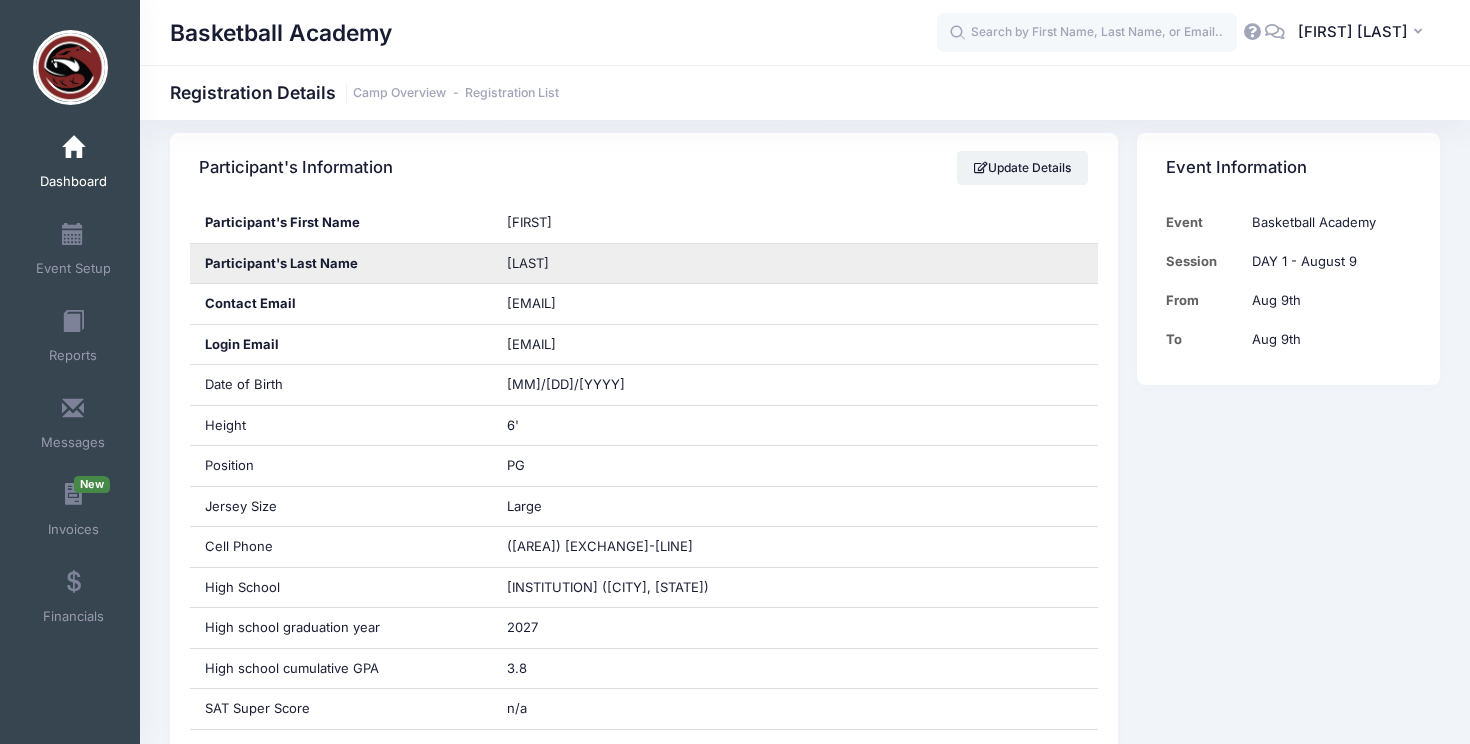 drag, startPoint x: 585, startPoint y: 265, endPoint x: 500, endPoint y: 265, distance: 85 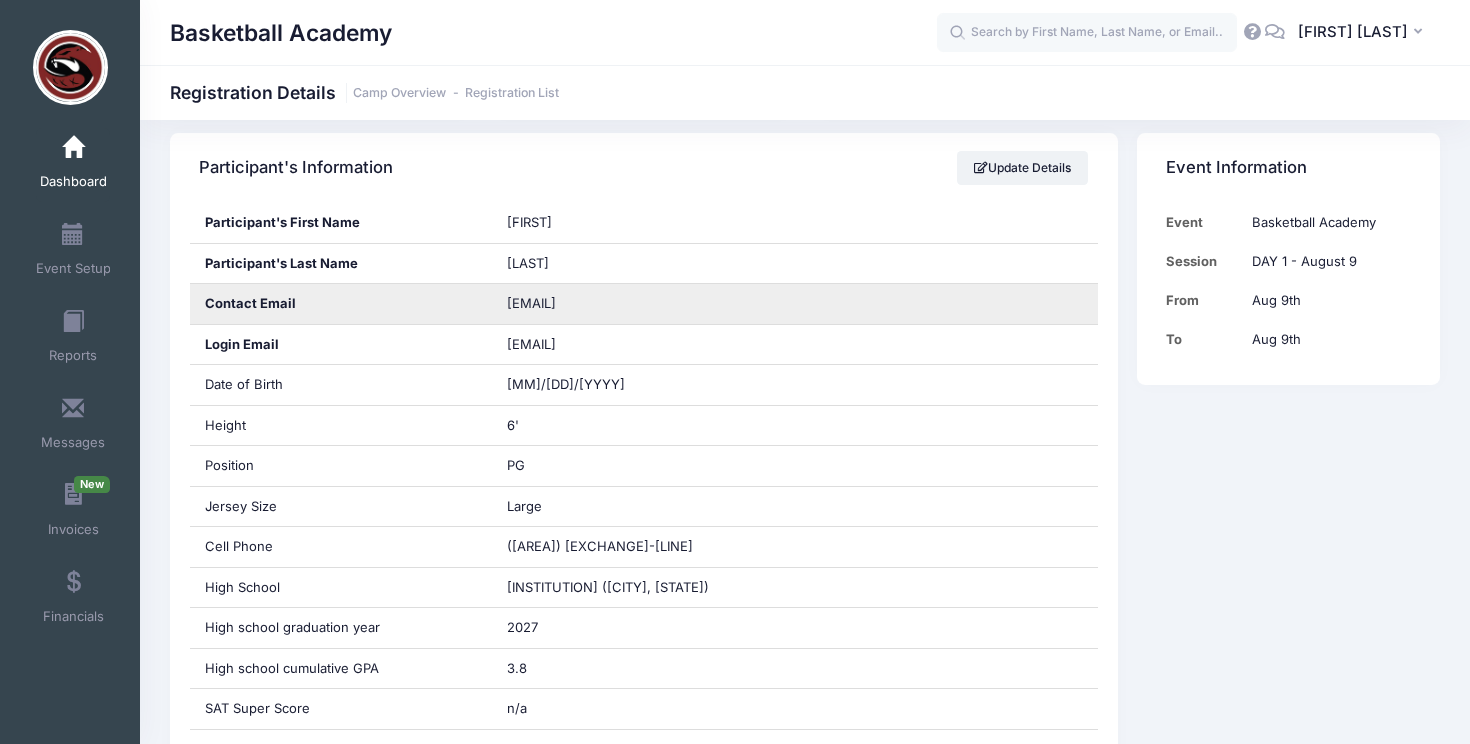 click on "romanlubetzky@icloud.com" at bounding box center [795, 304] 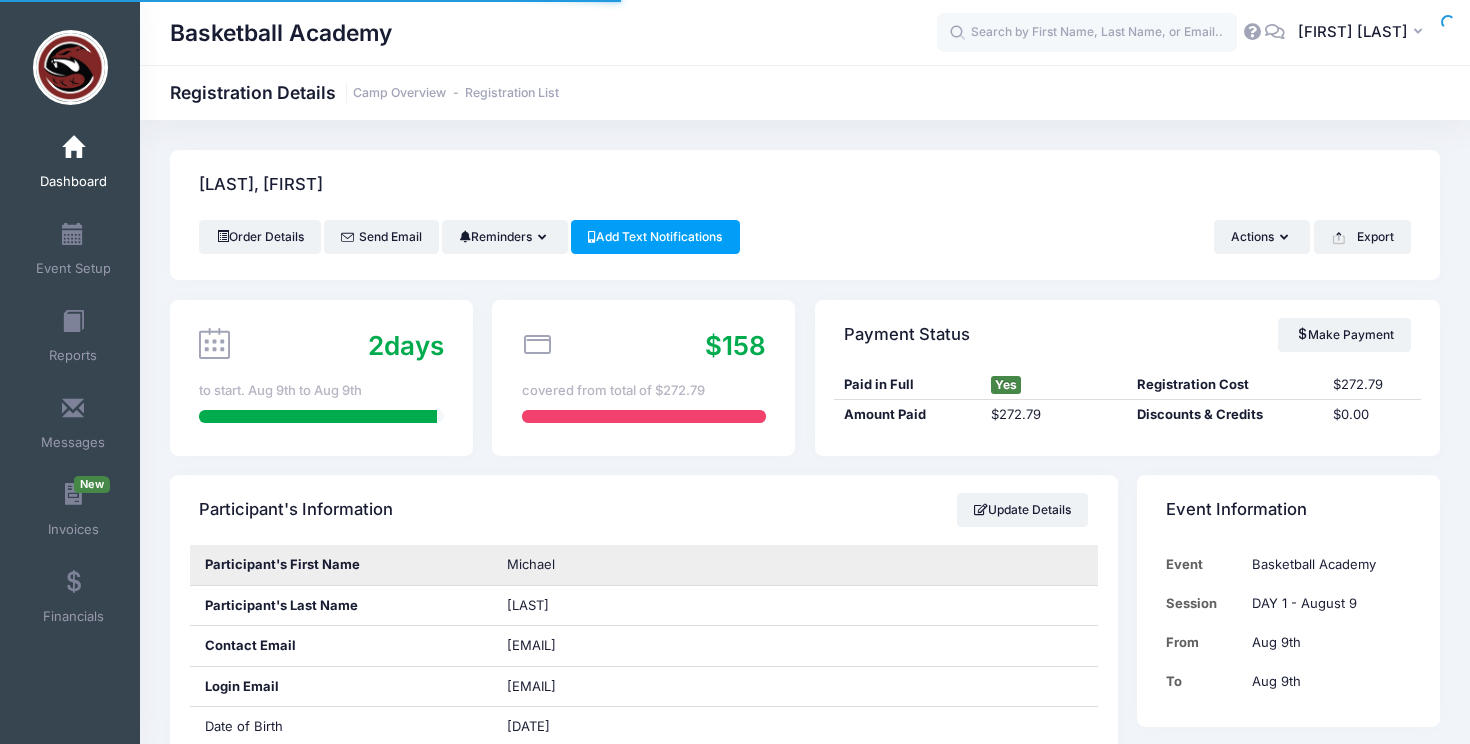 scroll, scrollTop: 0, scrollLeft: 0, axis: both 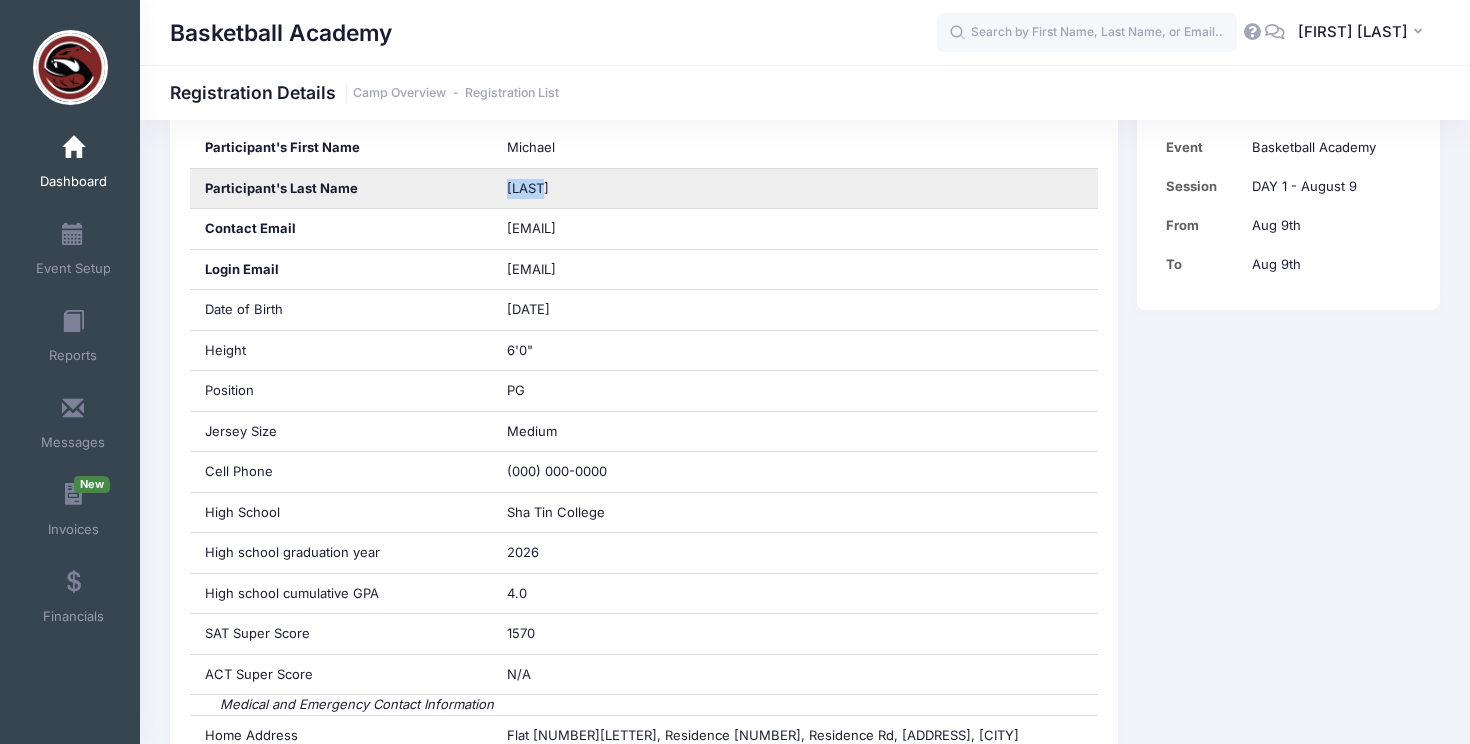 drag, startPoint x: 567, startPoint y: 193, endPoint x: 497, endPoint y: 193, distance: 70 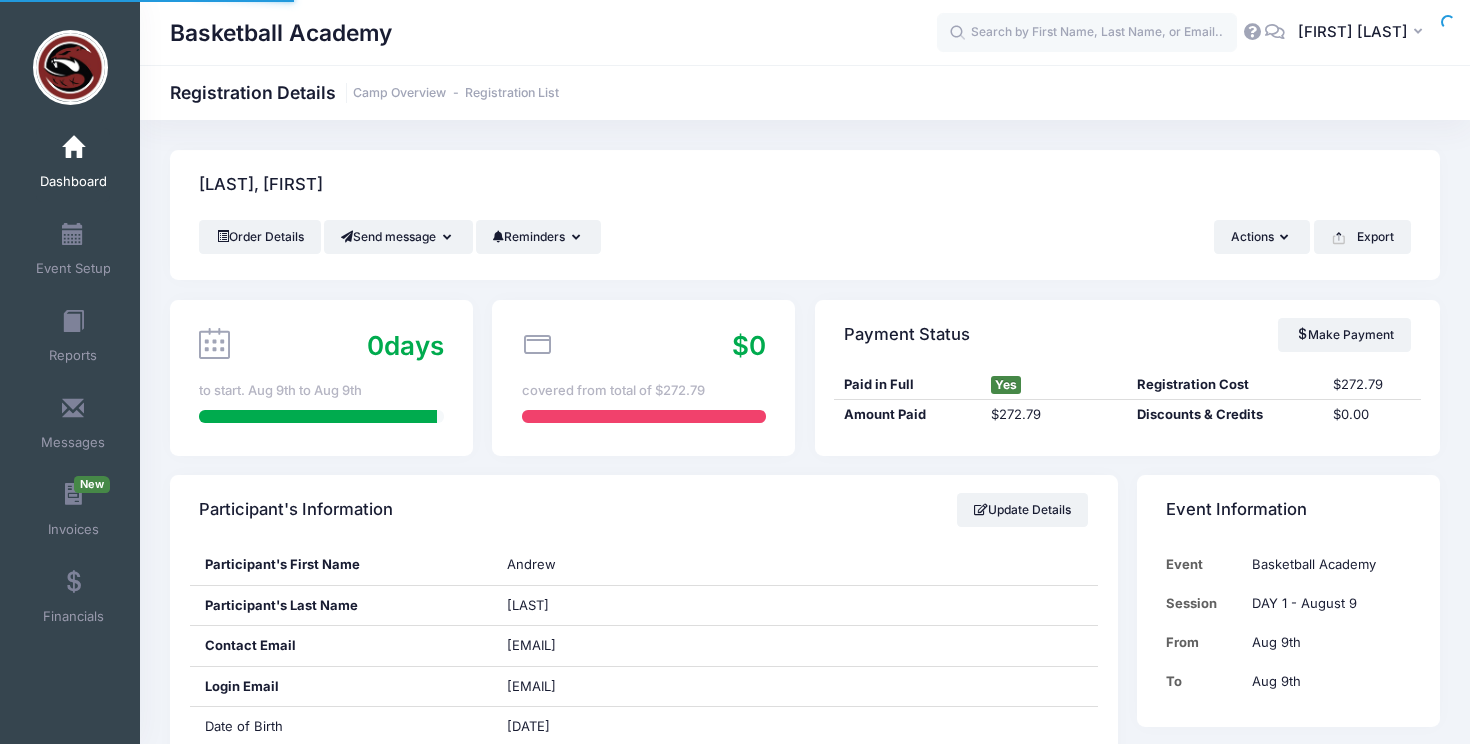 scroll, scrollTop: 0, scrollLeft: 0, axis: both 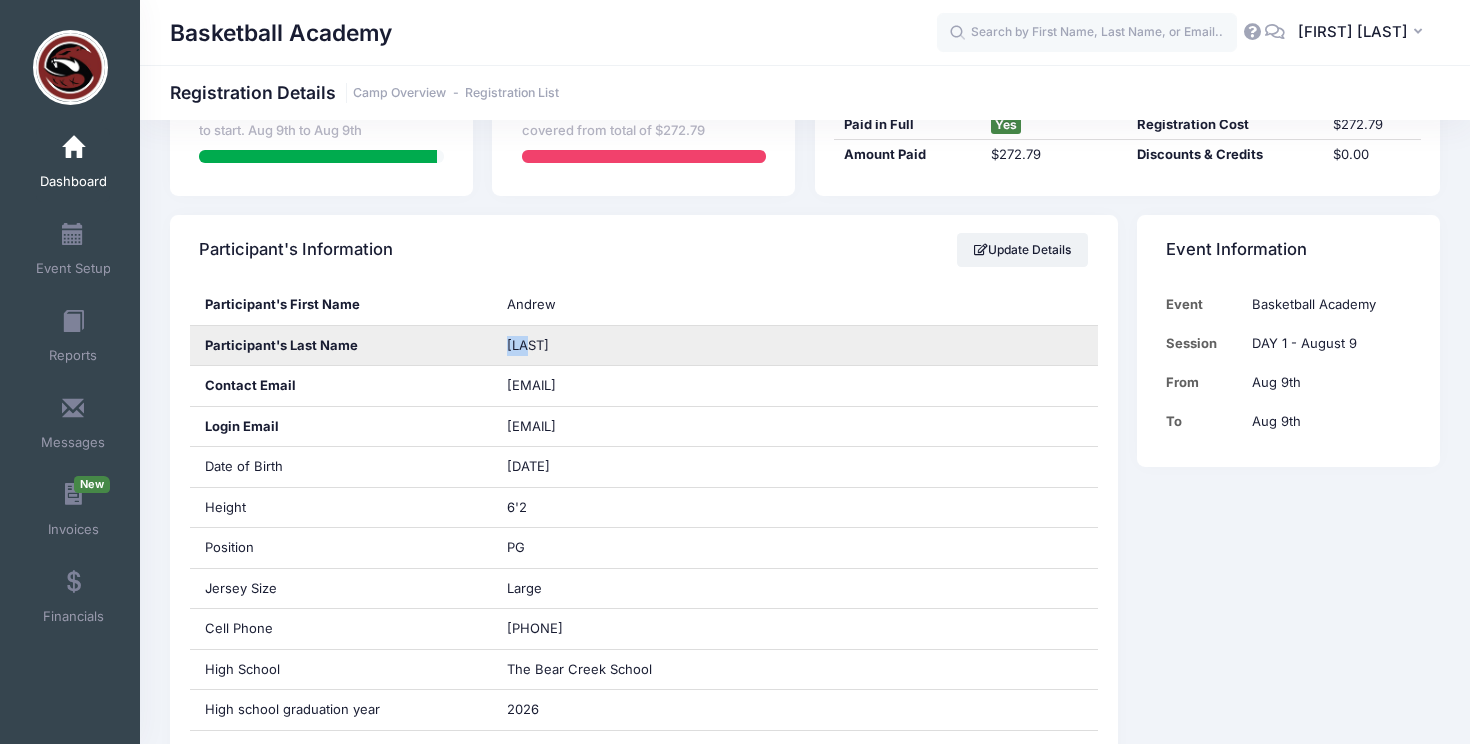 drag, startPoint x: 534, startPoint y: 347, endPoint x: 490, endPoint y: 347, distance: 44 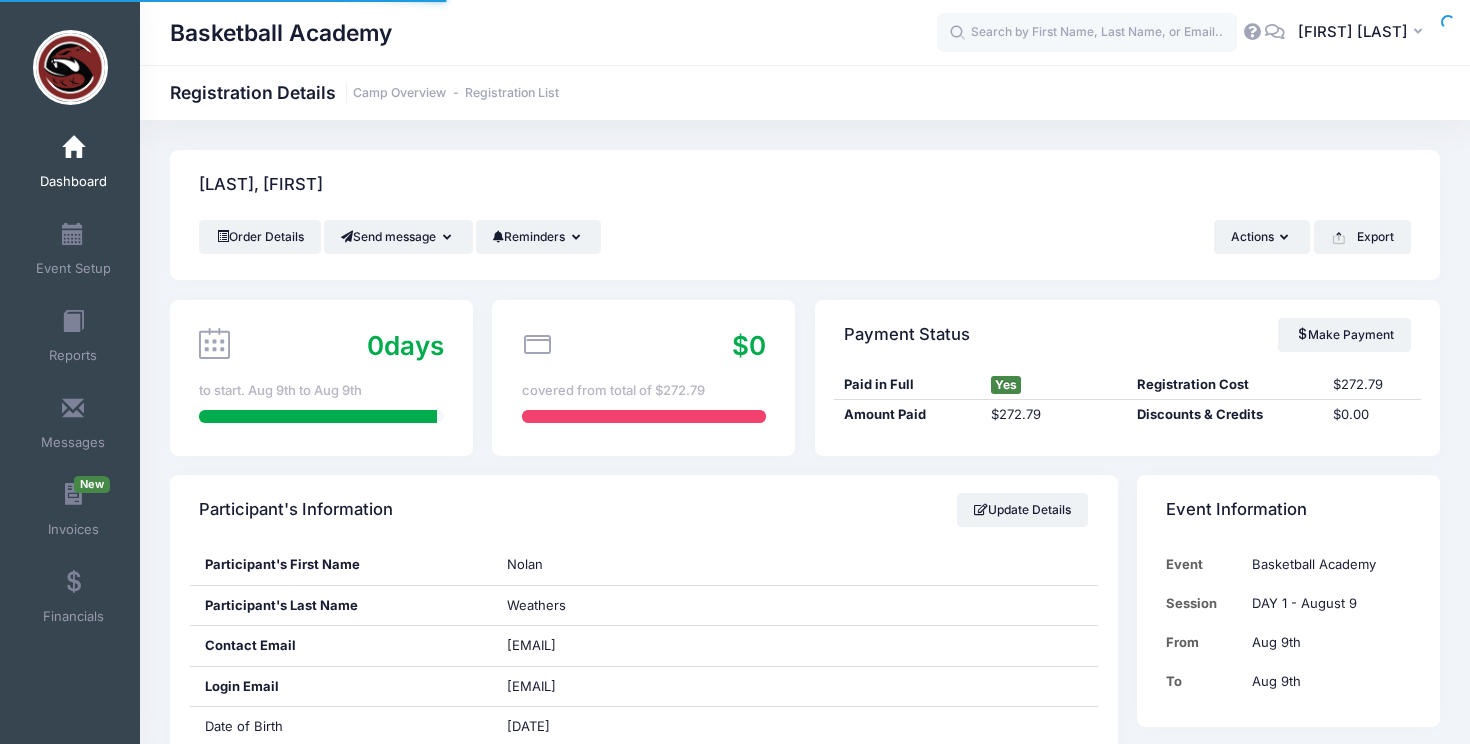 scroll, scrollTop: 0, scrollLeft: 0, axis: both 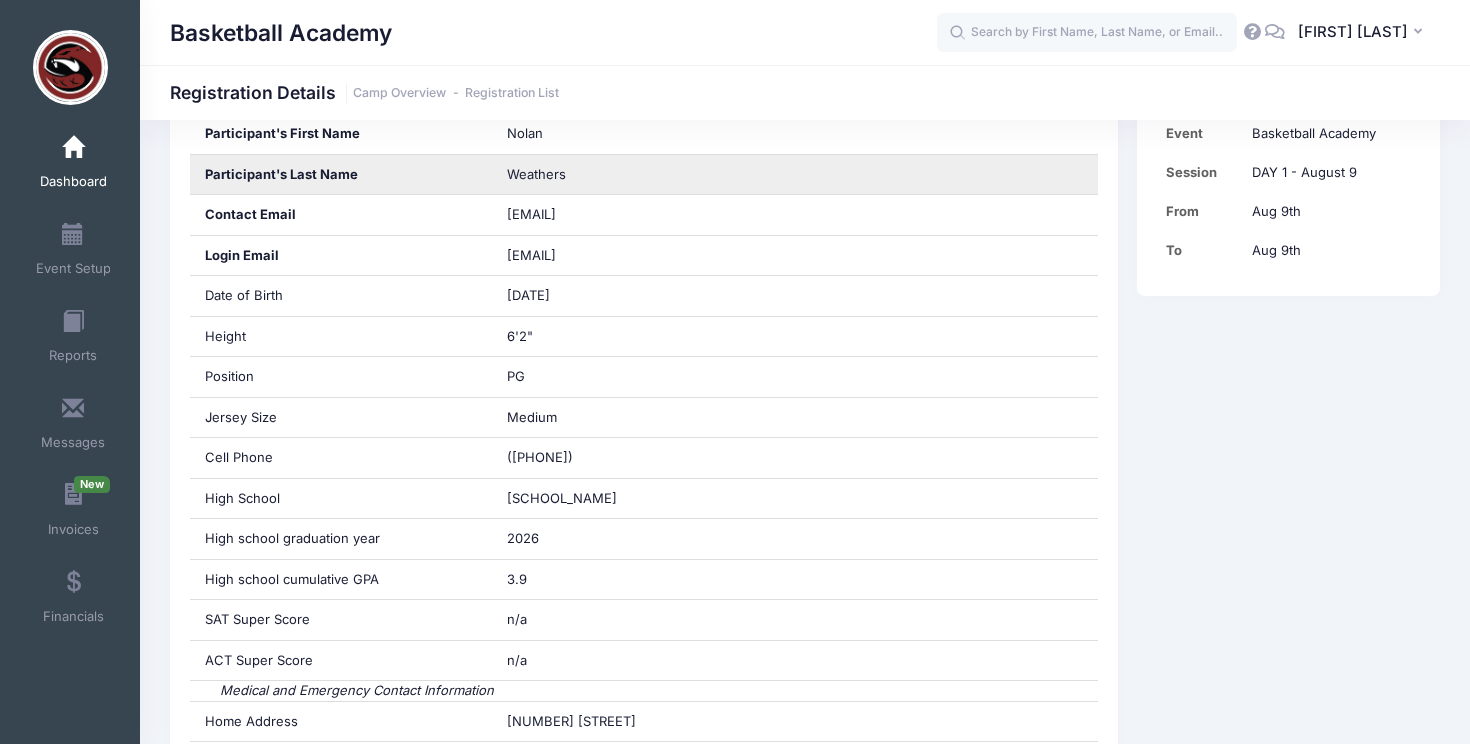 click on "Weathers" at bounding box center (536, 174) 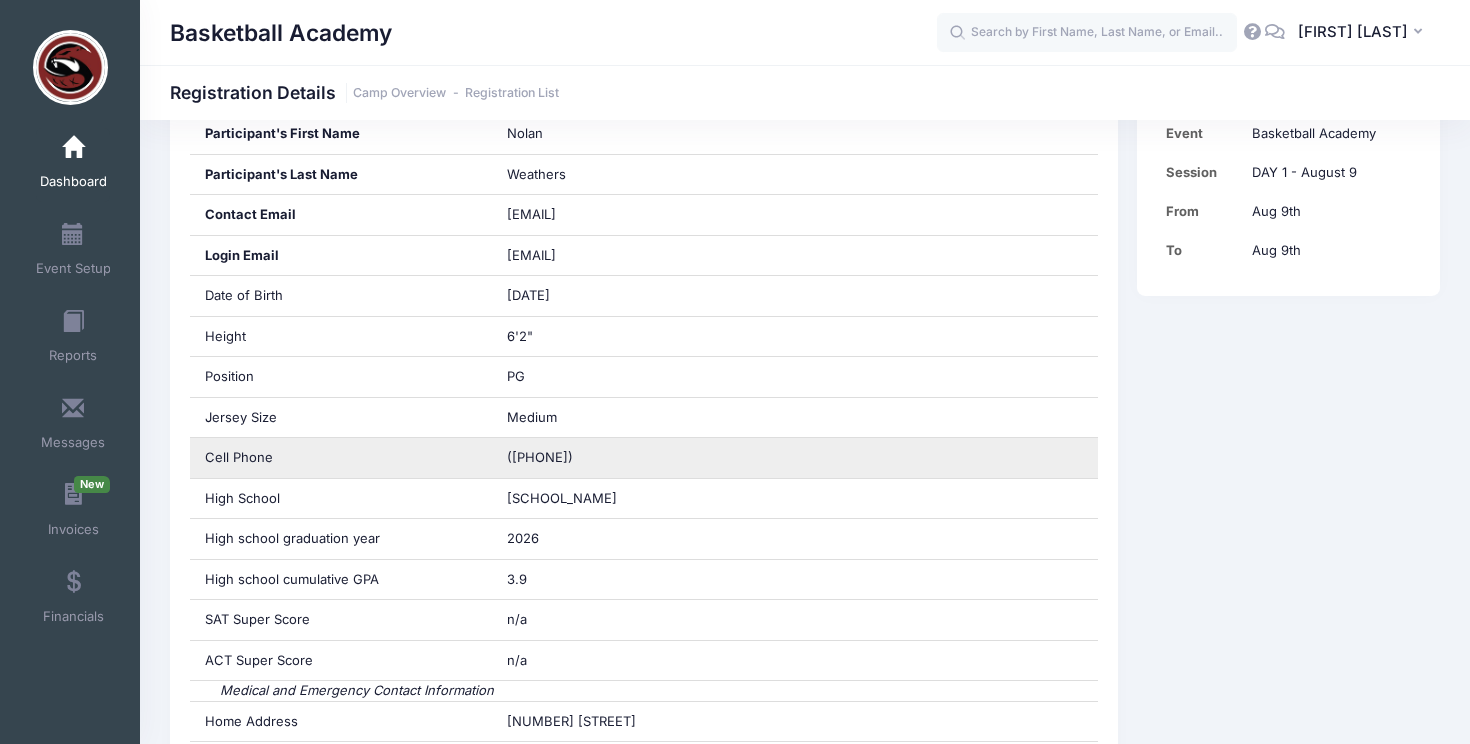 scroll, scrollTop: 0, scrollLeft: 0, axis: both 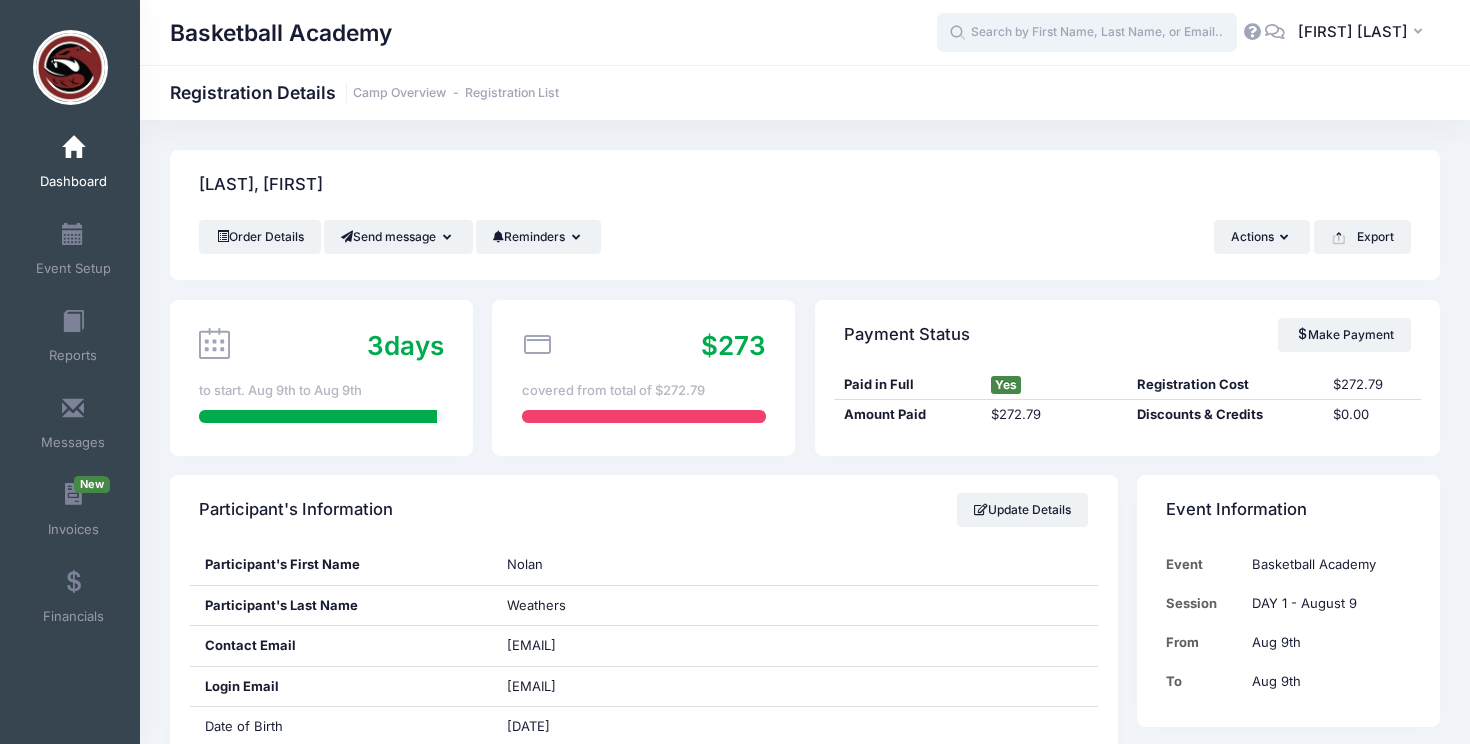 click at bounding box center [1087, 33] 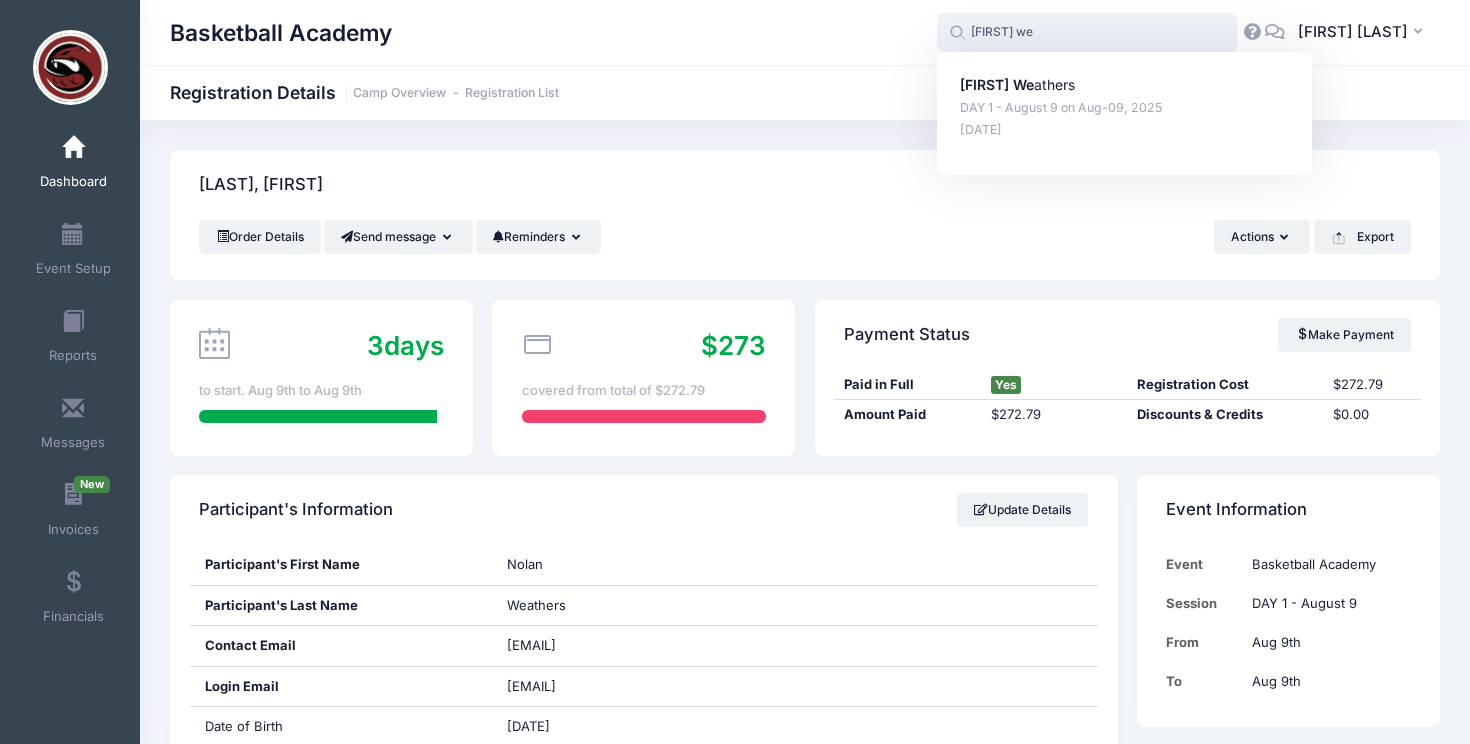 type on "nolan we" 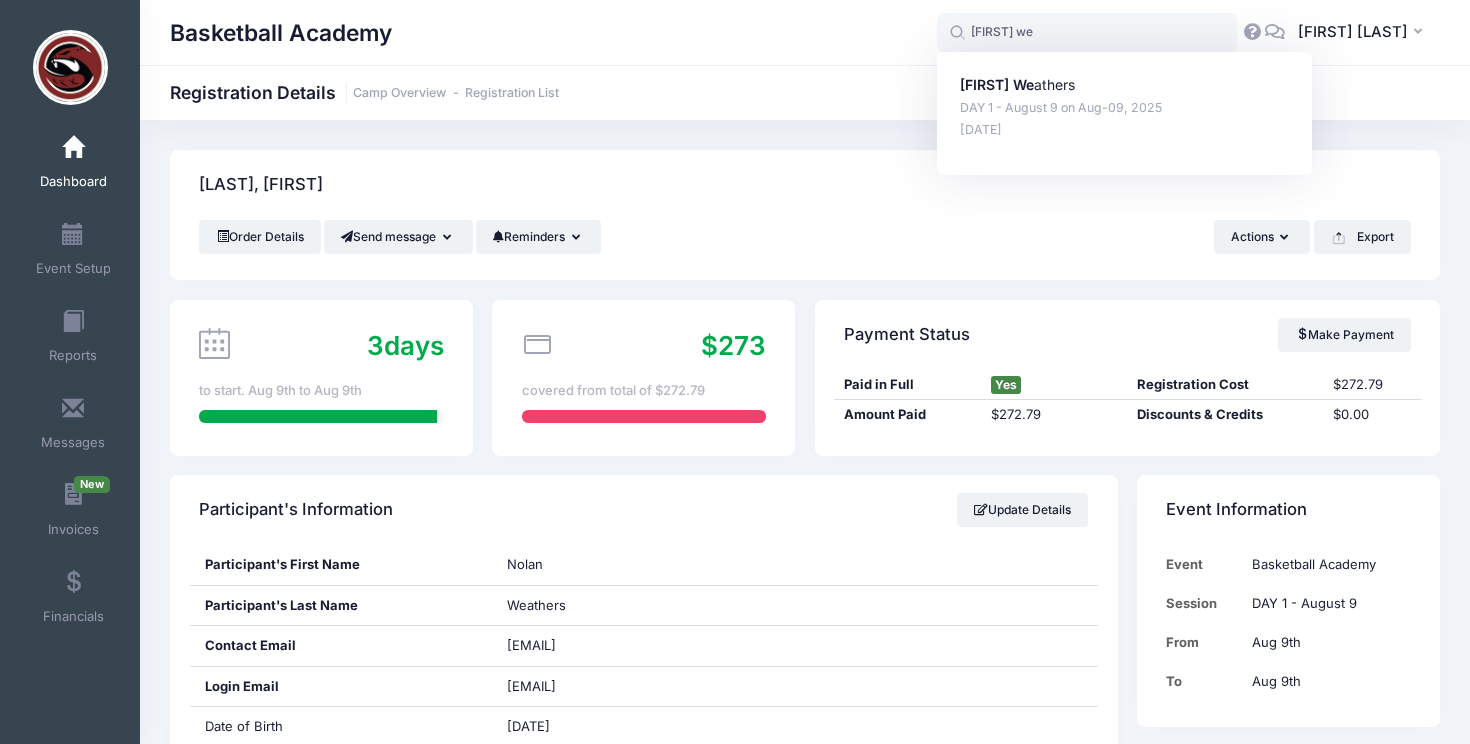 click on "Basketball Academy
Registration Details
Camp Overview
Registration List" at bounding box center [805, 92] 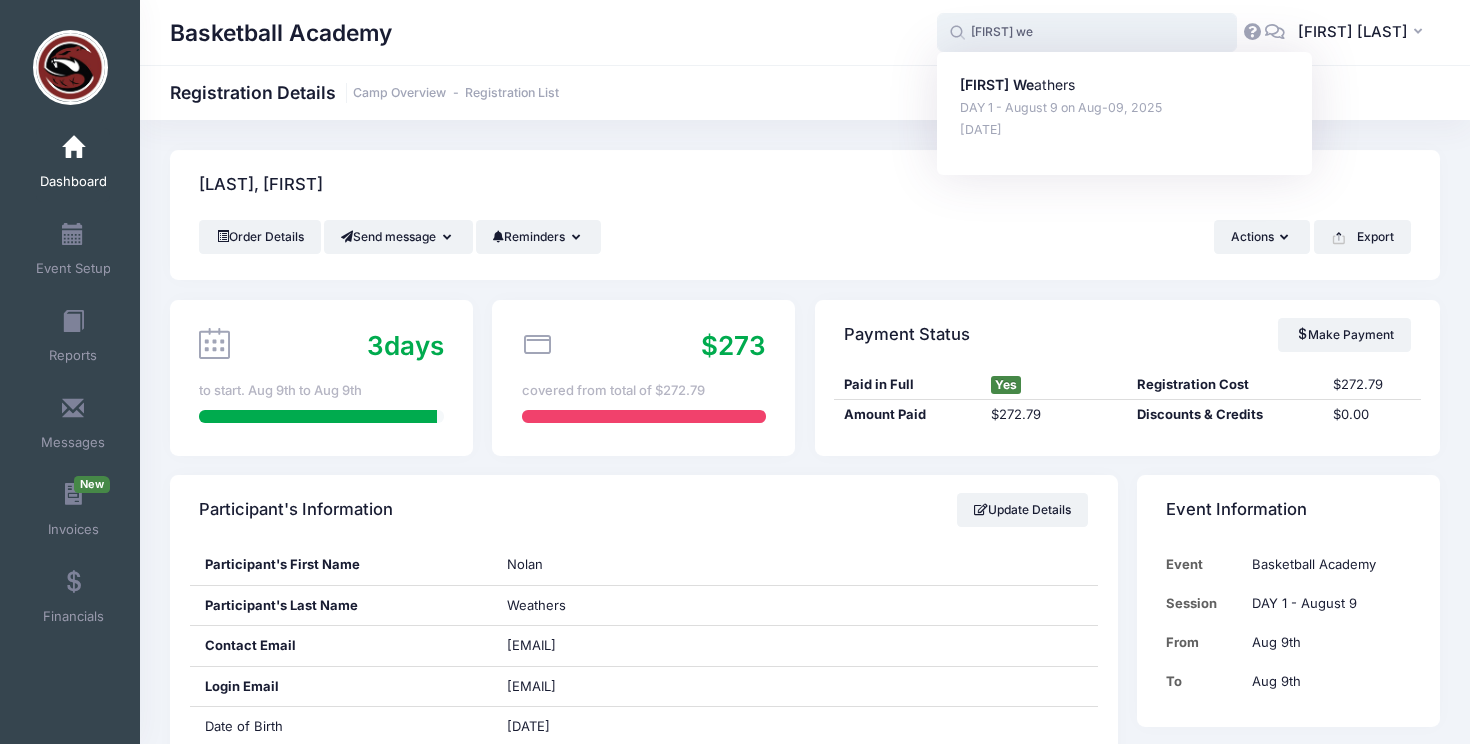 click on "nolan we" at bounding box center (1087, 33) 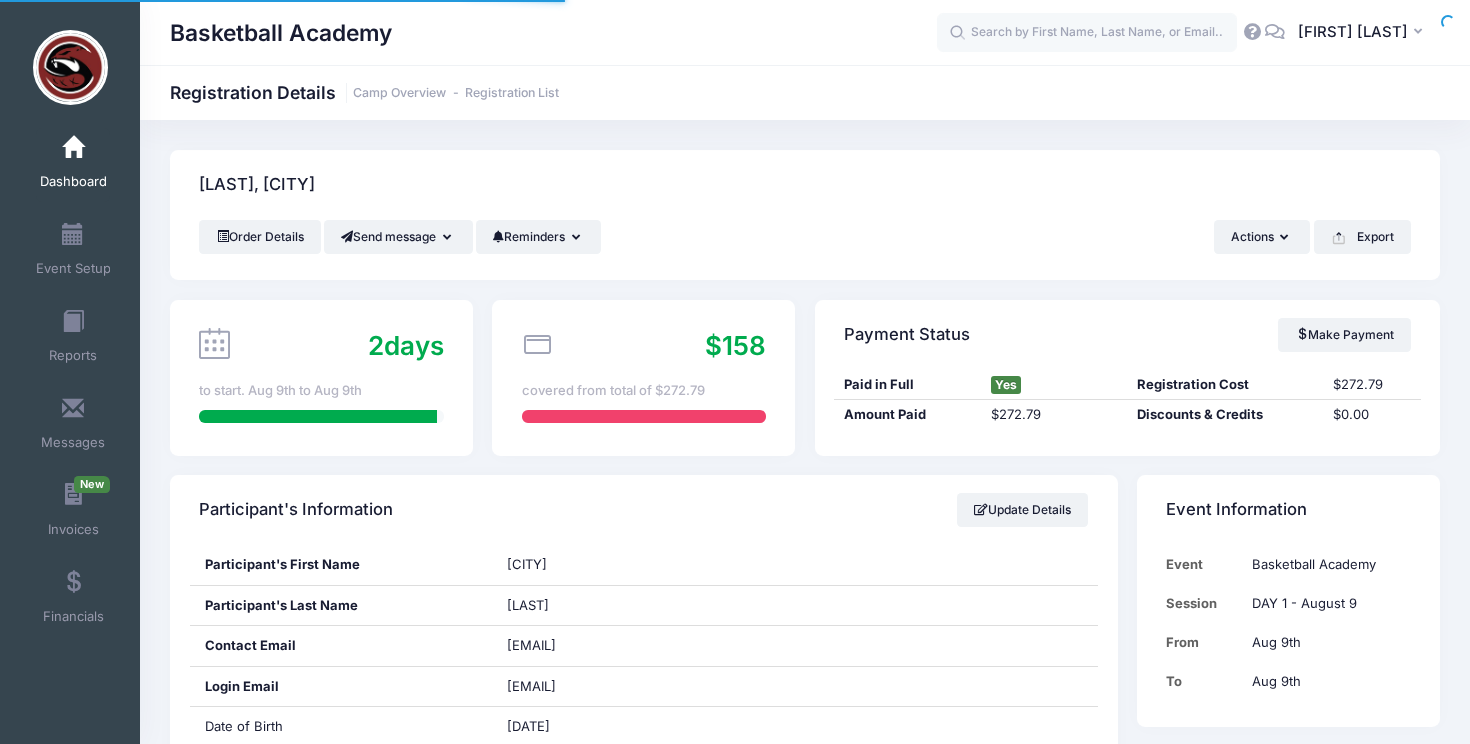 scroll, scrollTop: 0, scrollLeft: 0, axis: both 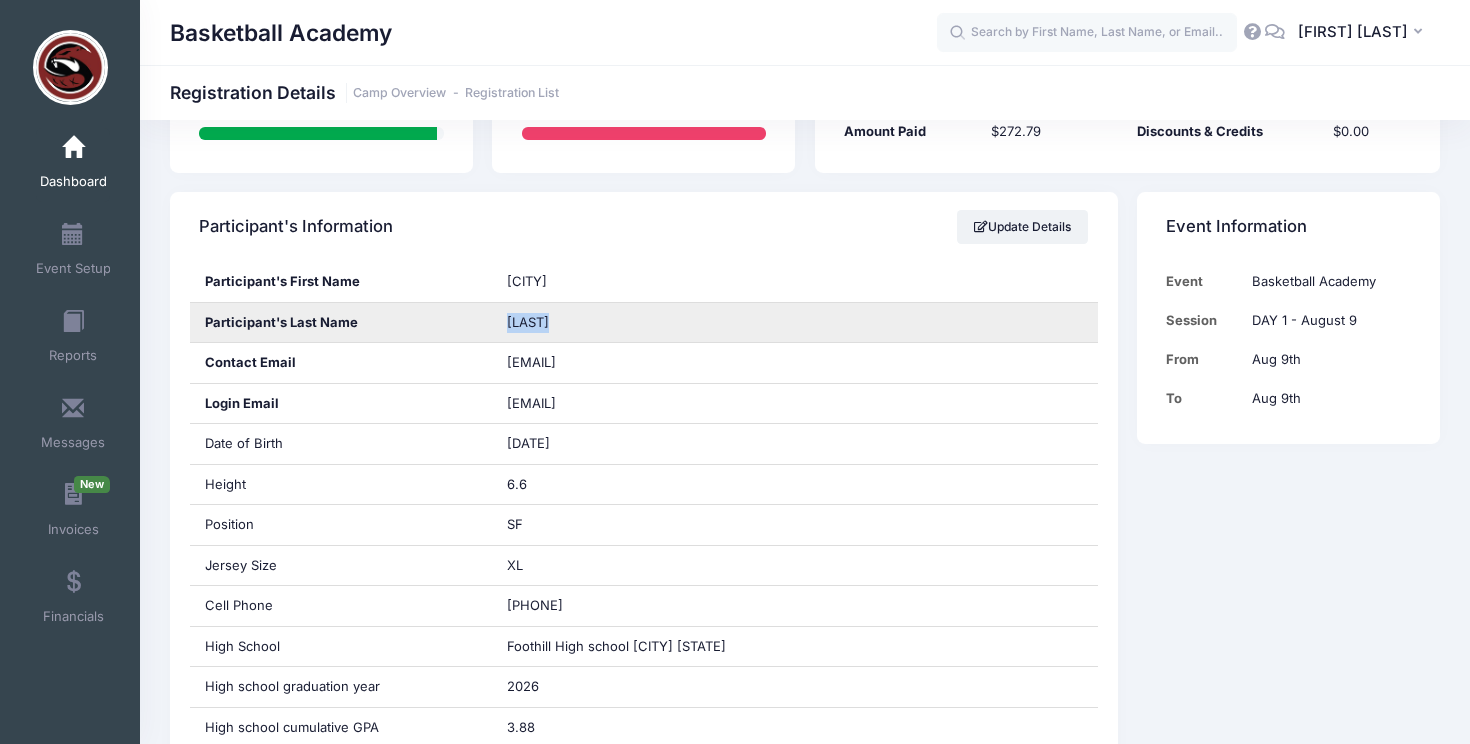 drag, startPoint x: 560, startPoint y: 322, endPoint x: 492, endPoint y: 322, distance: 68 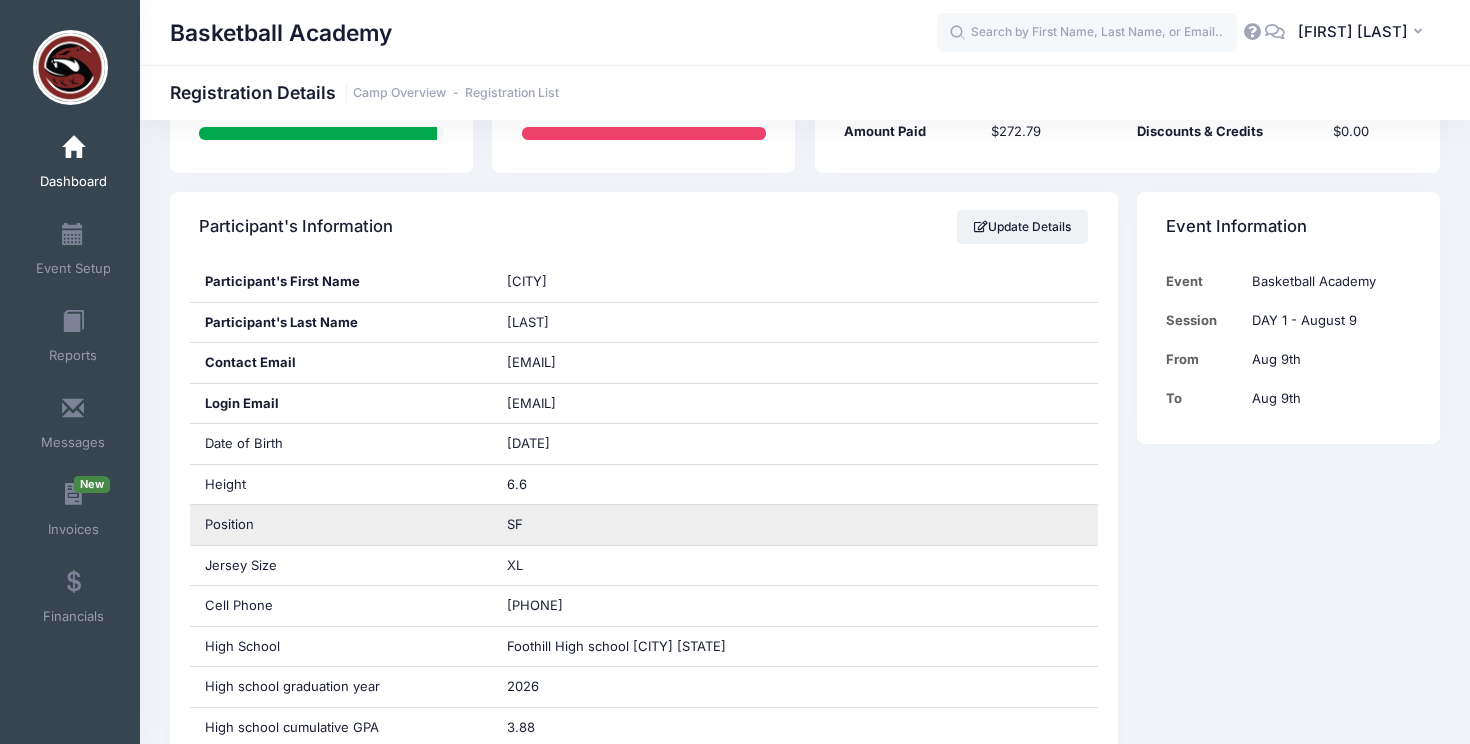 click on "SF" at bounding box center [795, 525] 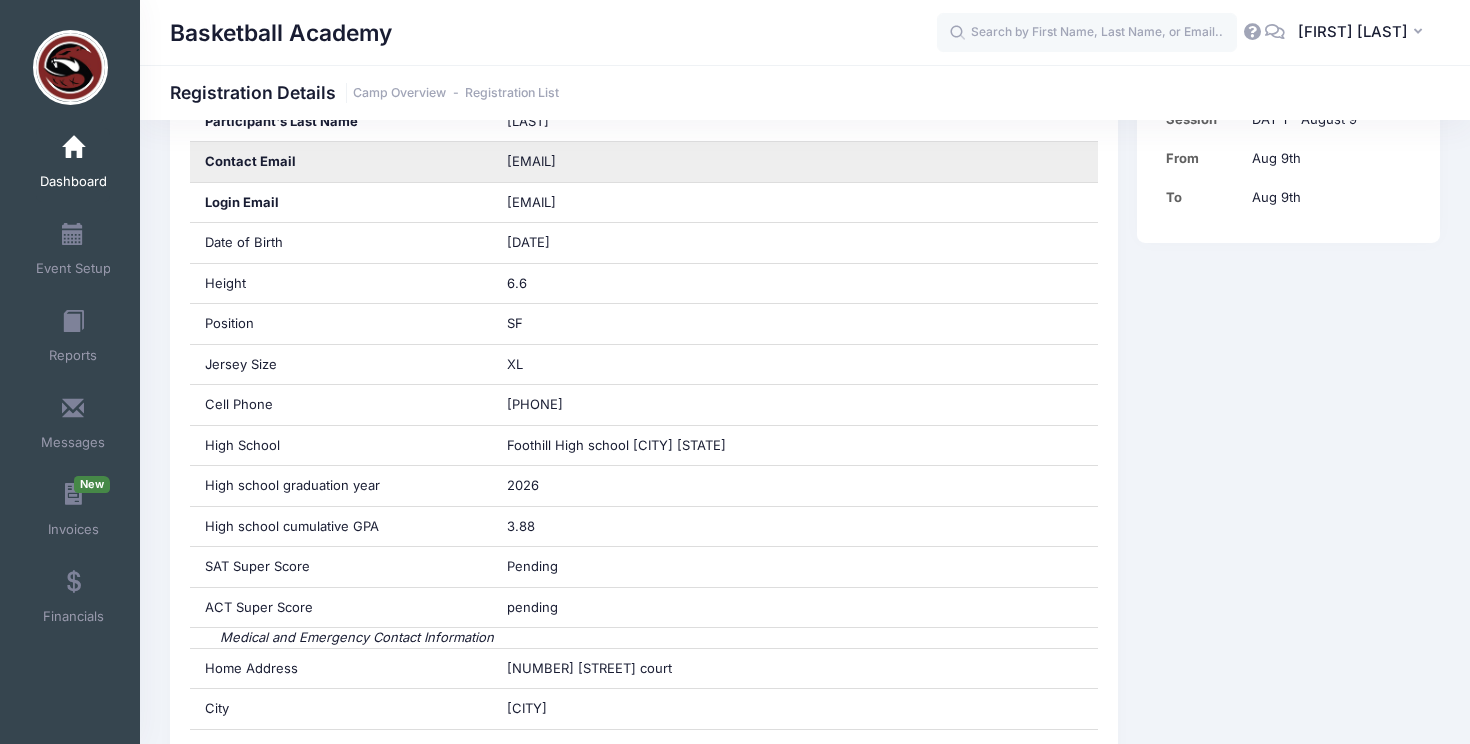 scroll, scrollTop: 0, scrollLeft: 0, axis: both 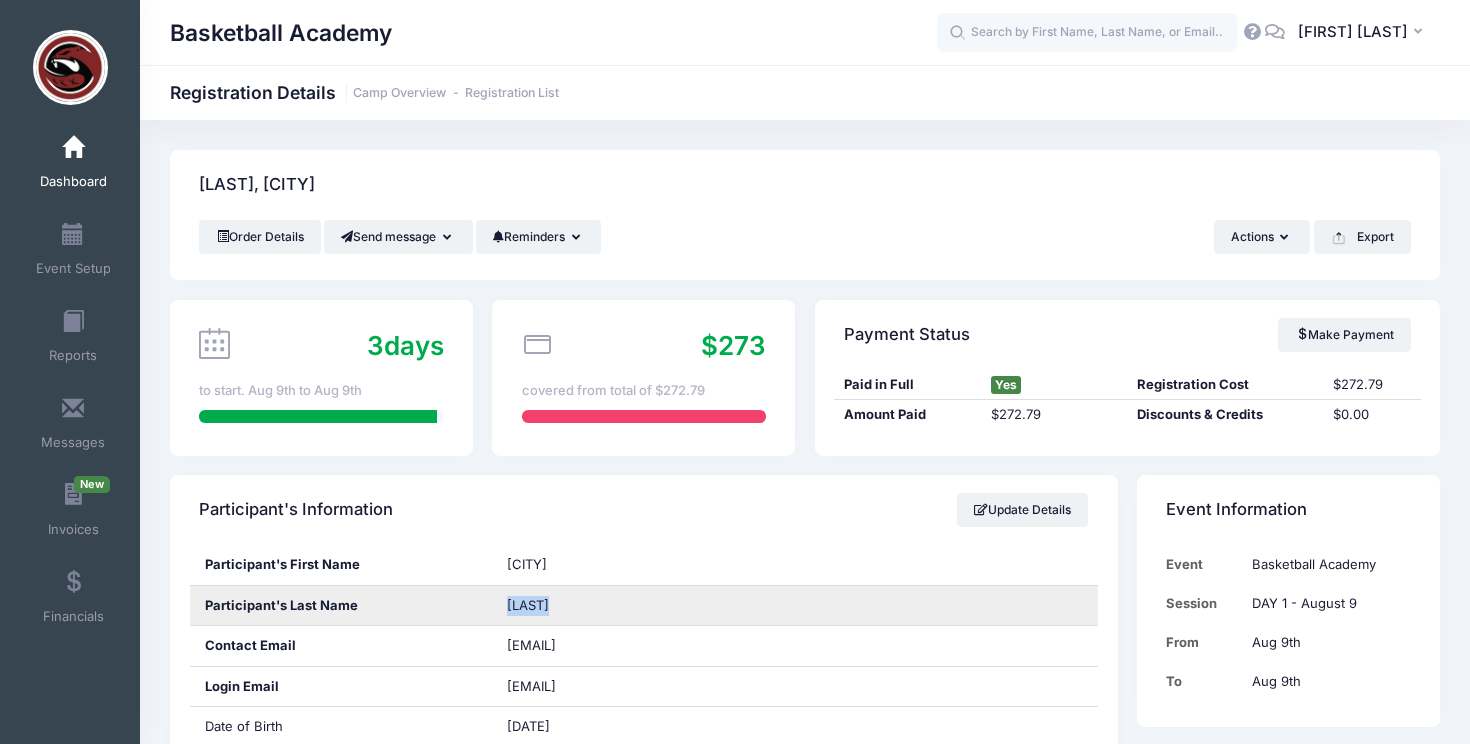 drag, startPoint x: 523, startPoint y: 606, endPoint x: 477, endPoint y: 604, distance: 46.043457 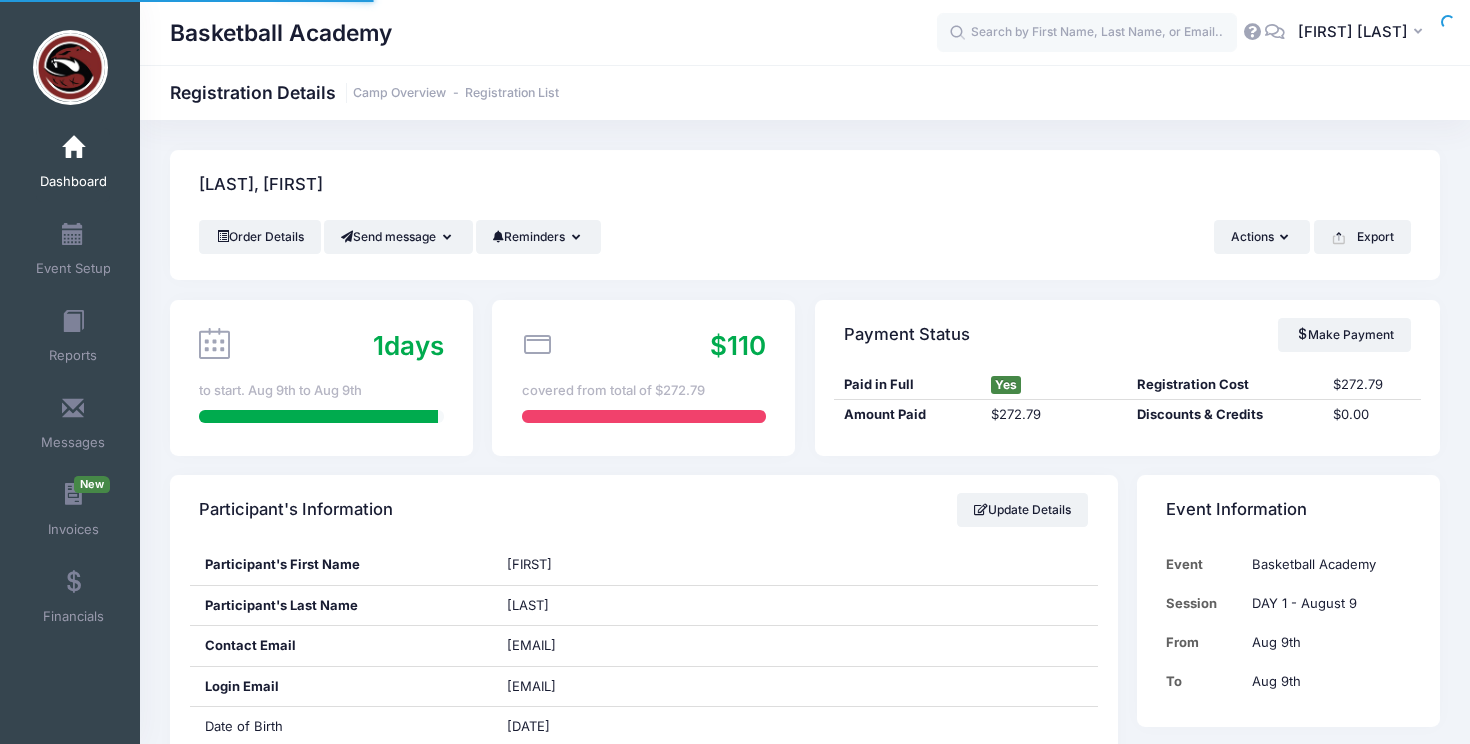 scroll, scrollTop: 0, scrollLeft: 0, axis: both 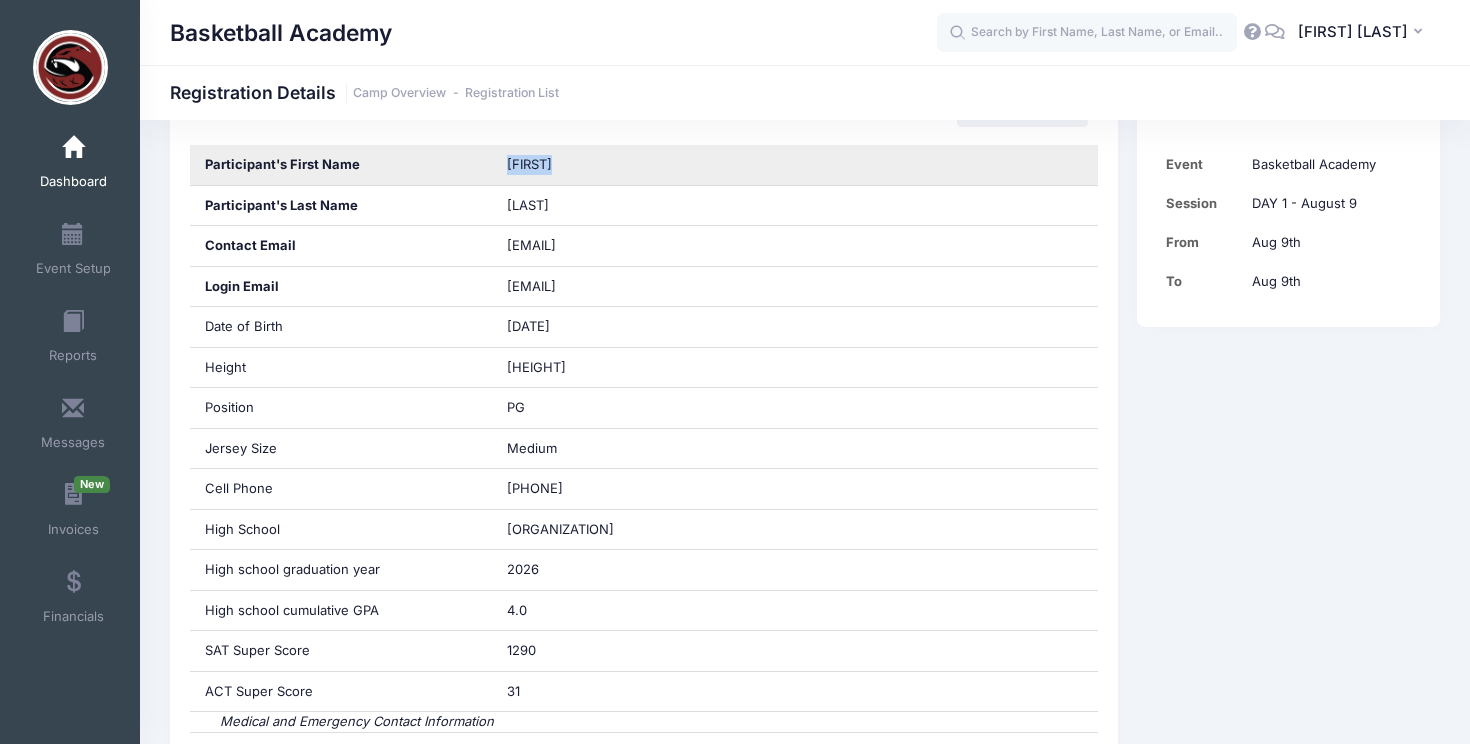 drag, startPoint x: 580, startPoint y: 166, endPoint x: 493, endPoint y: 168, distance: 87.02299 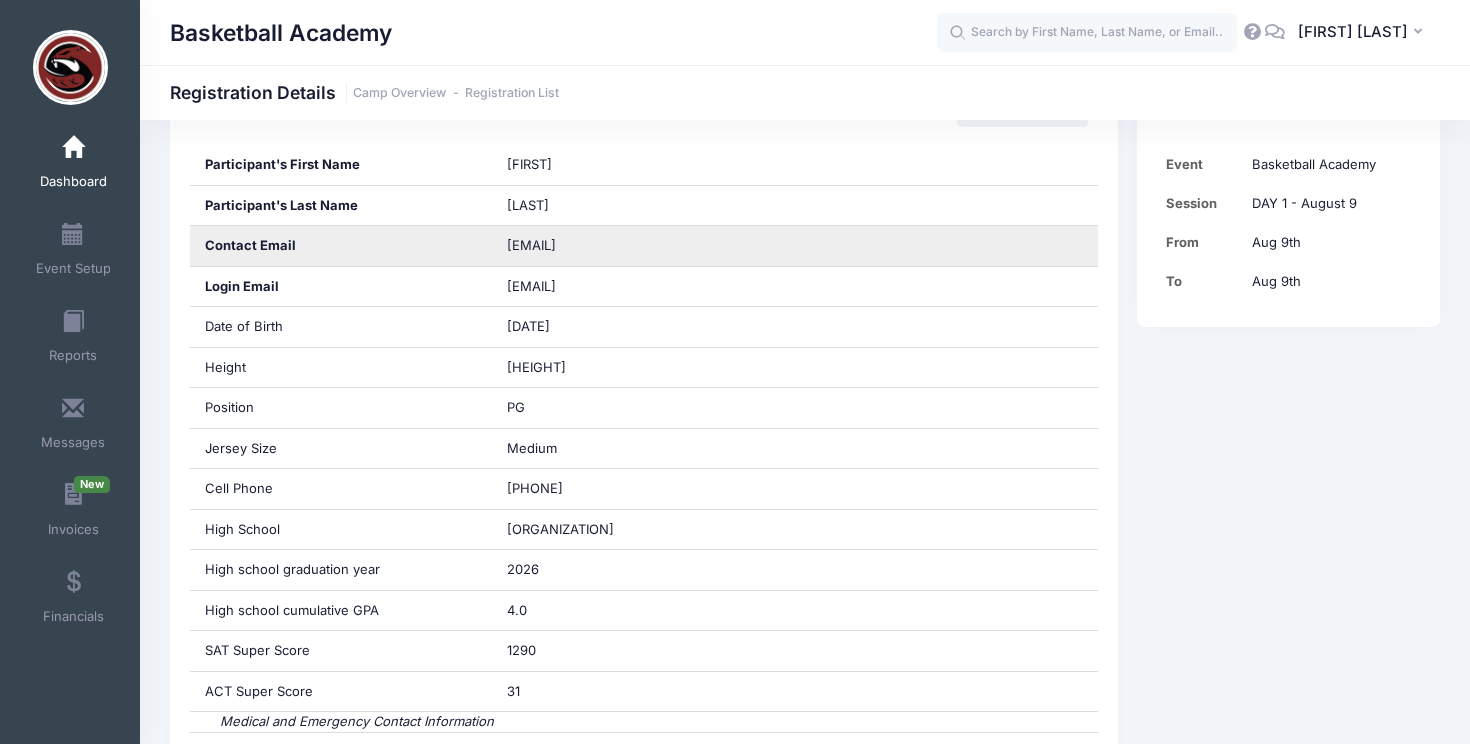 click on "mattnava37@gmail.com" at bounding box center [795, 246] 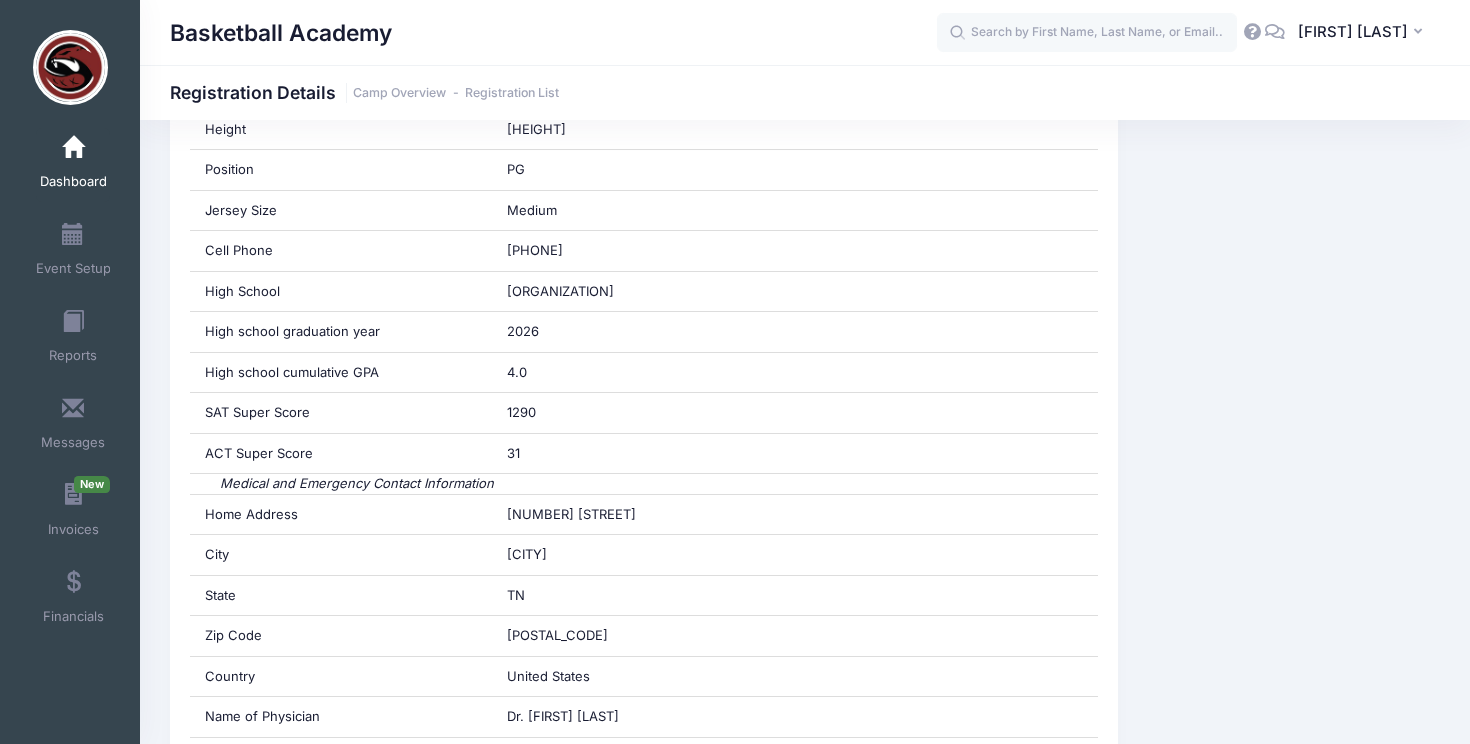 scroll, scrollTop: 0, scrollLeft: 0, axis: both 